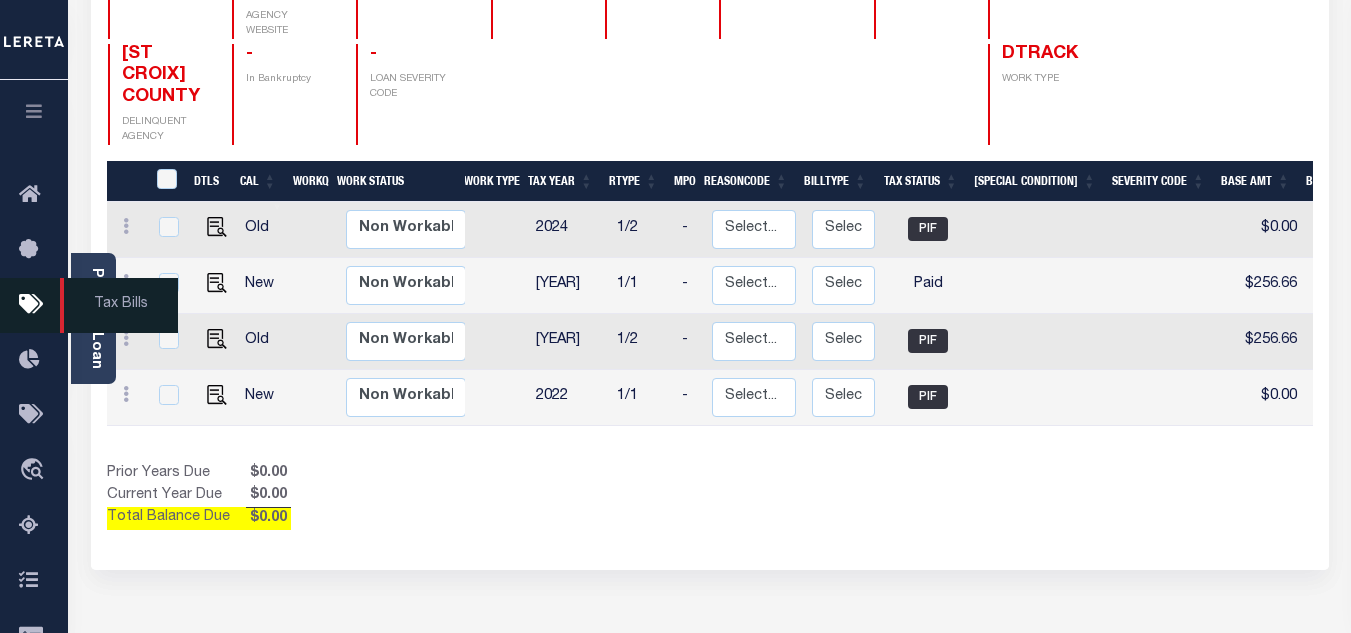scroll, scrollTop: 300, scrollLeft: 0, axis: vertical 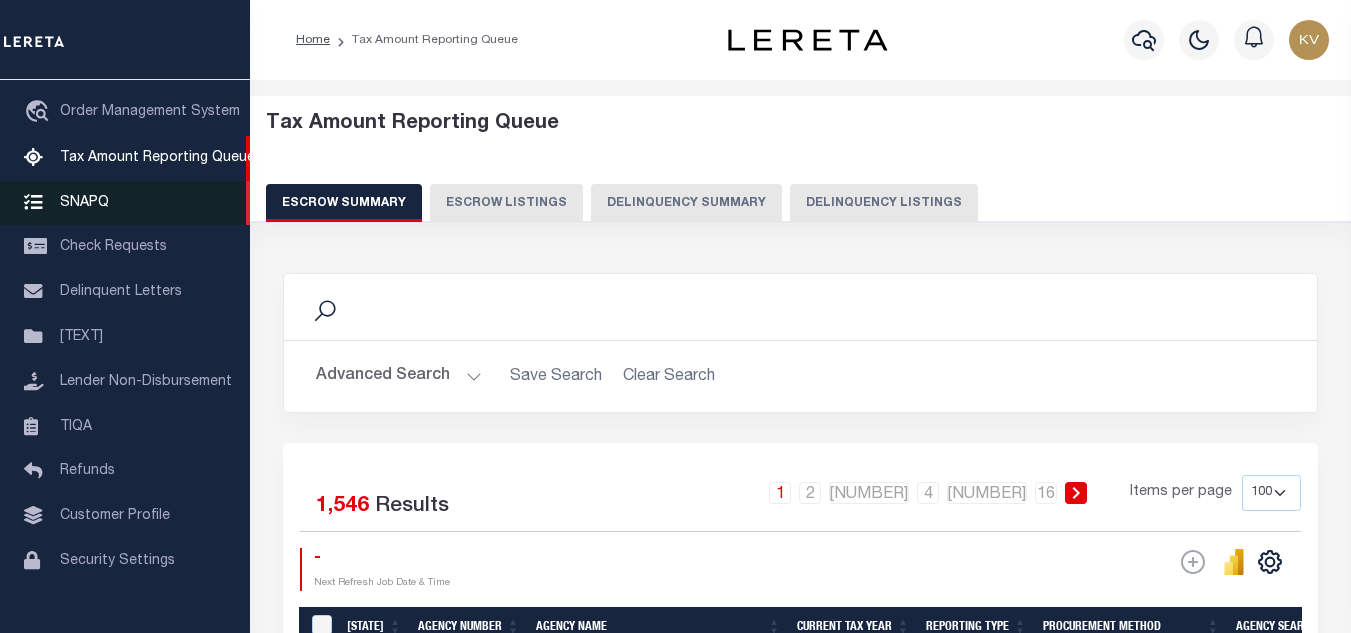 click on "SNAPQ" at bounding box center (125, 203) 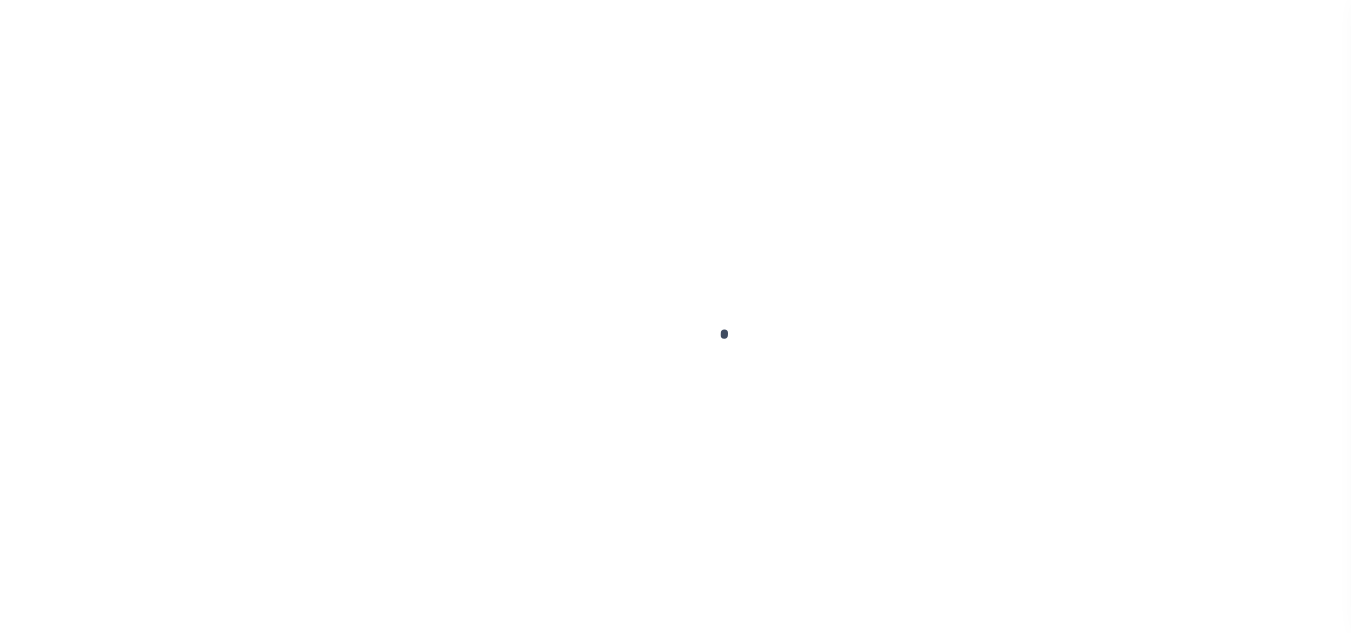 scroll, scrollTop: 0, scrollLeft: 0, axis: both 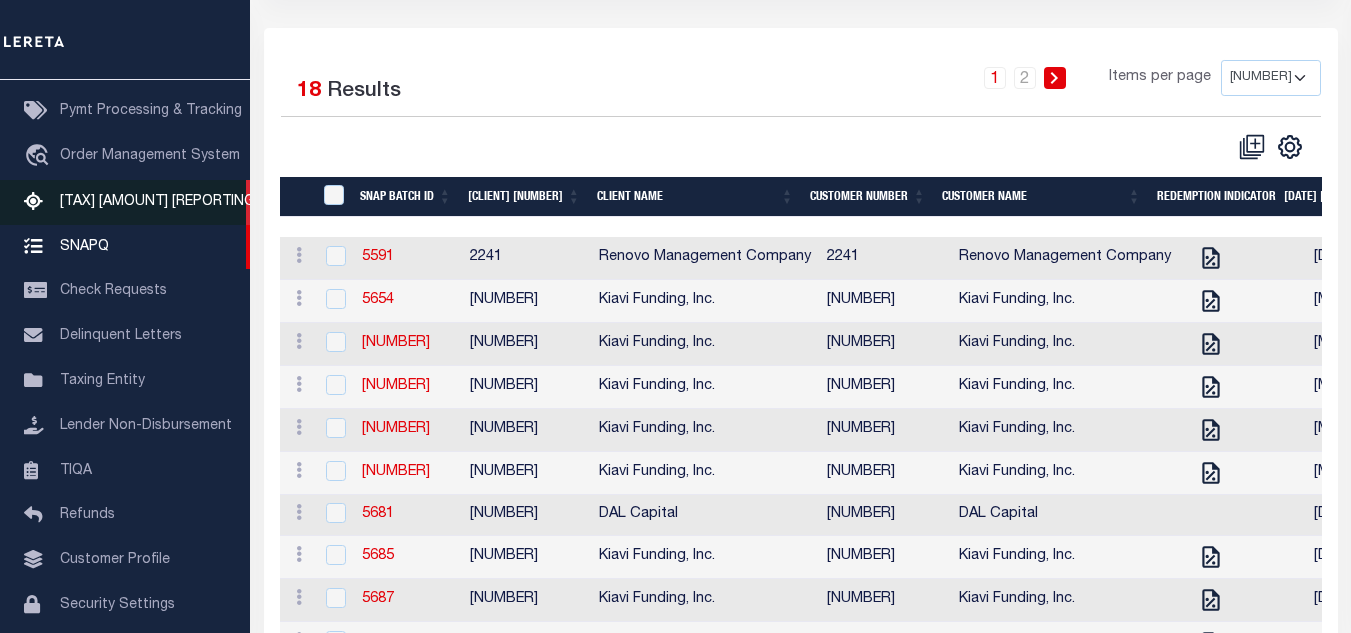 click on "[TAX] [AMOUNT] [REPORTING] [QUEUE]" at bounding box center [189, 202] 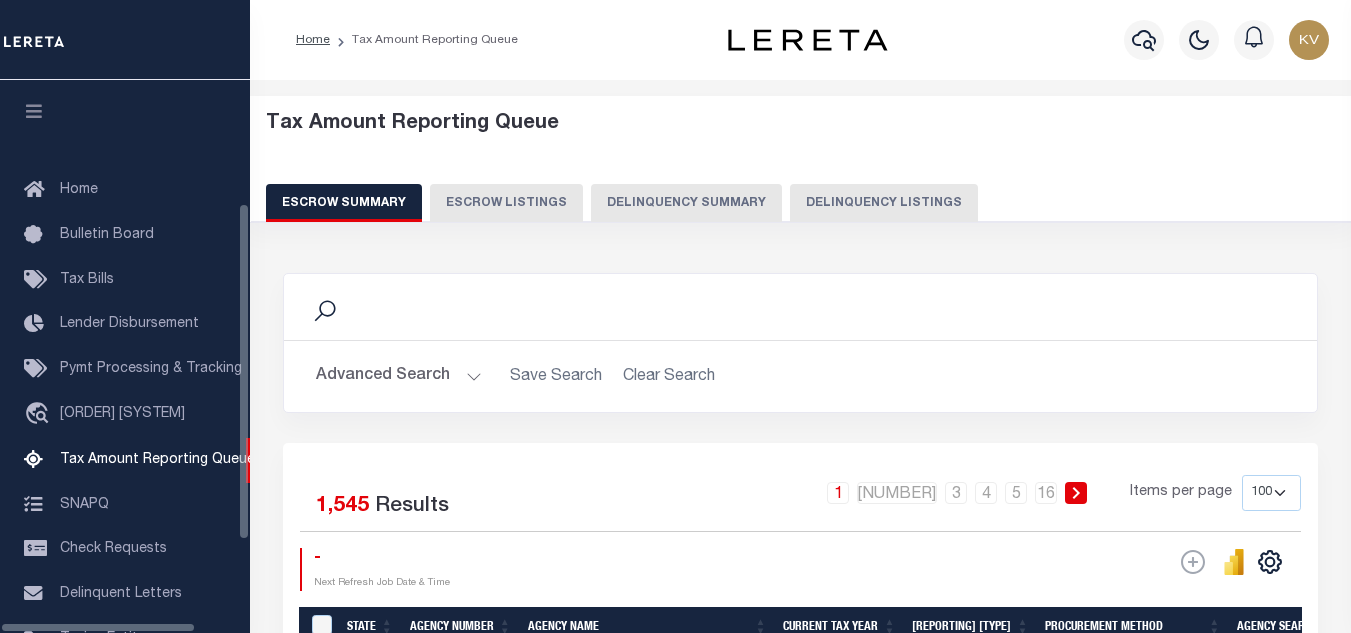 scroll, scrollTop: 0, scrollLeft: 0, axis: both 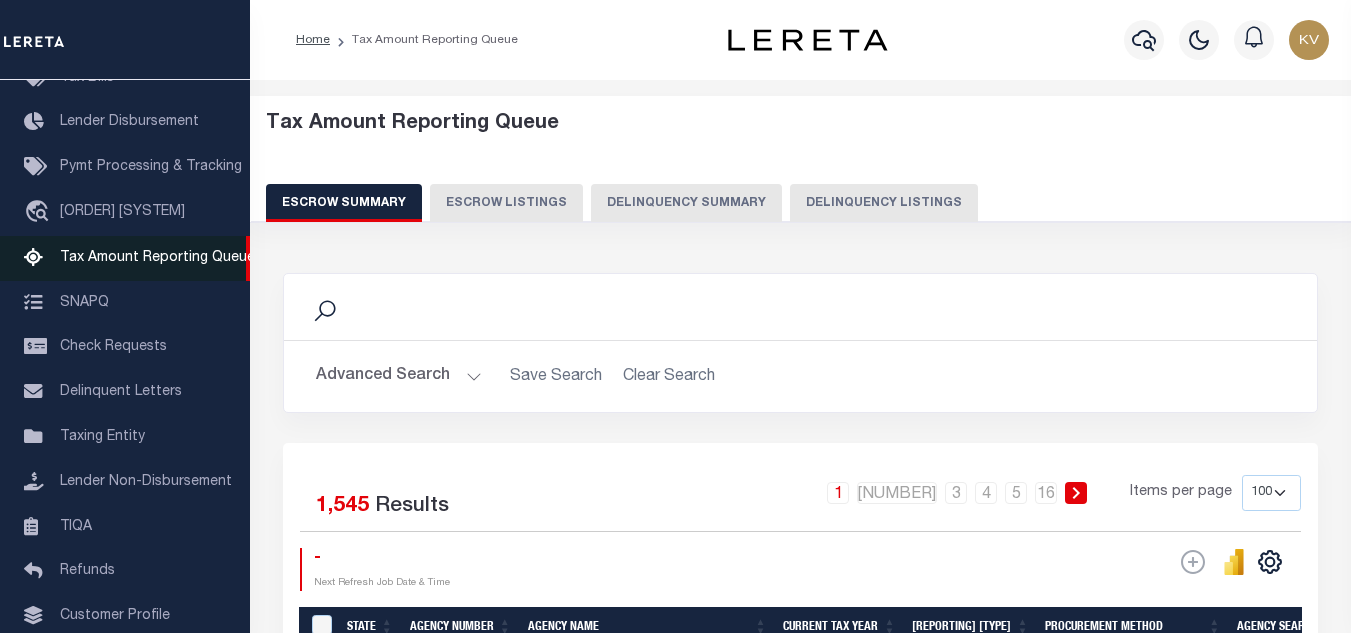 click on "[AMOUNT] [REPORTING] [QUEUE]" at bounding box center (157, 258) 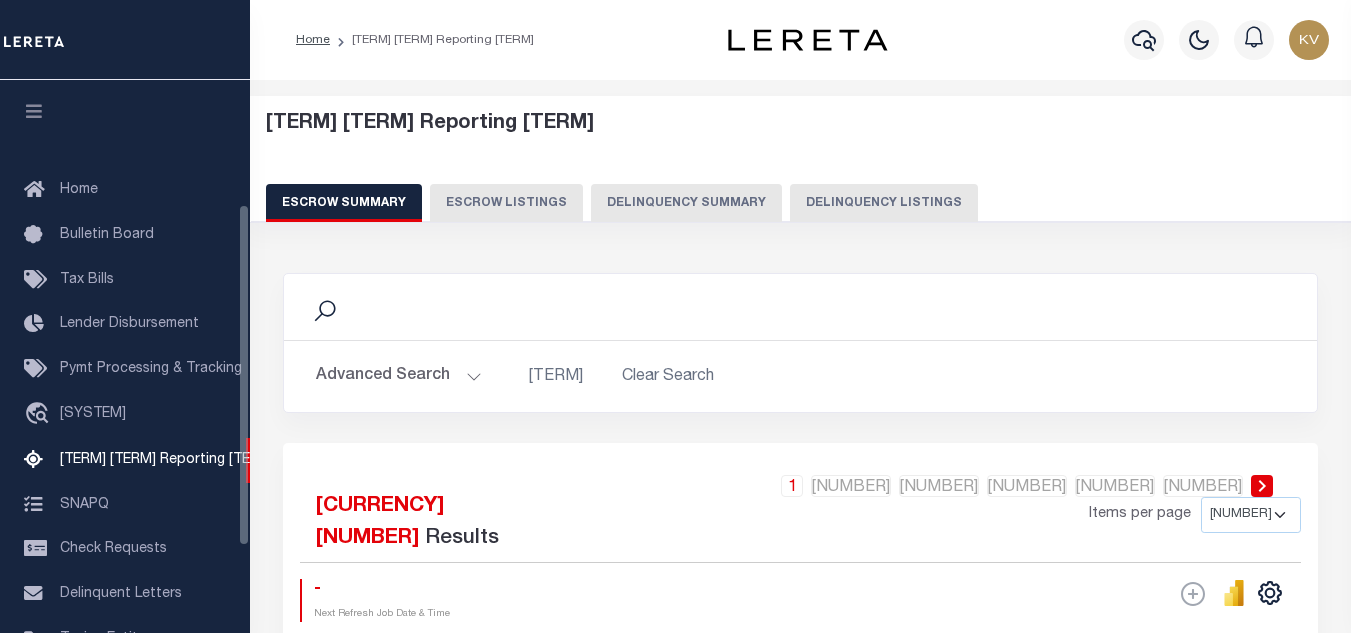 scroll, scrollTop: 0, scrollLeft: 0, axis: both 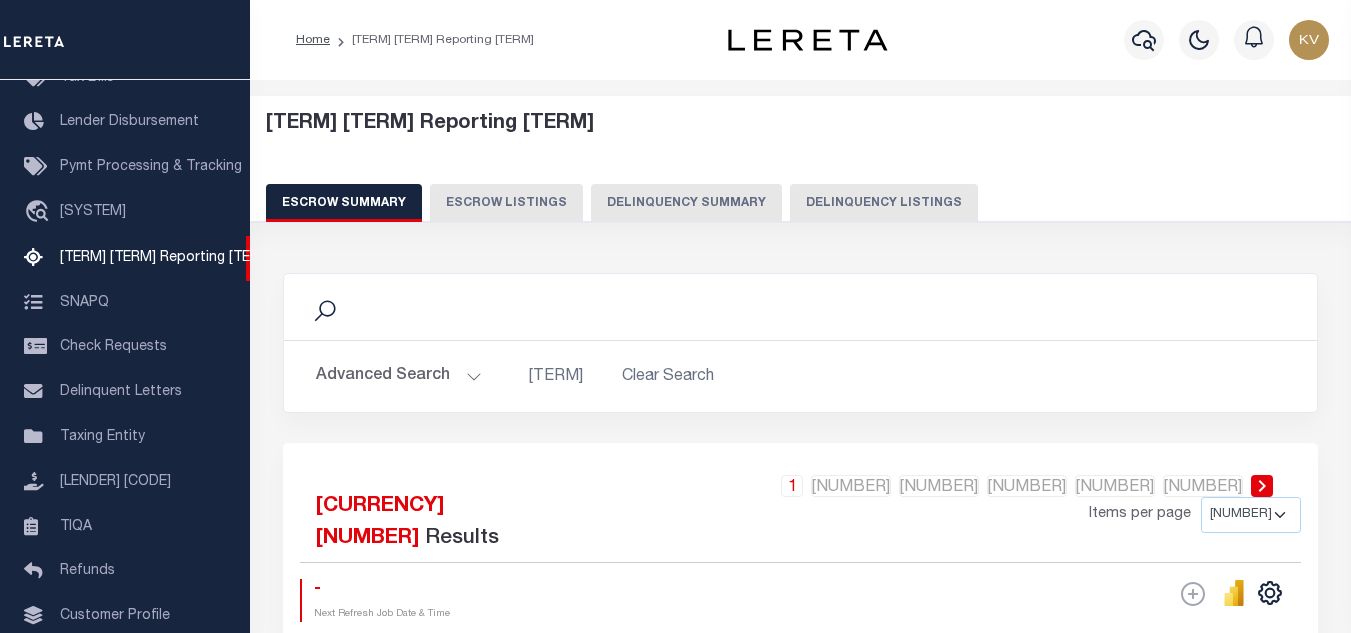 click on "Delinquency Listings" at bounding box center [895, 203] 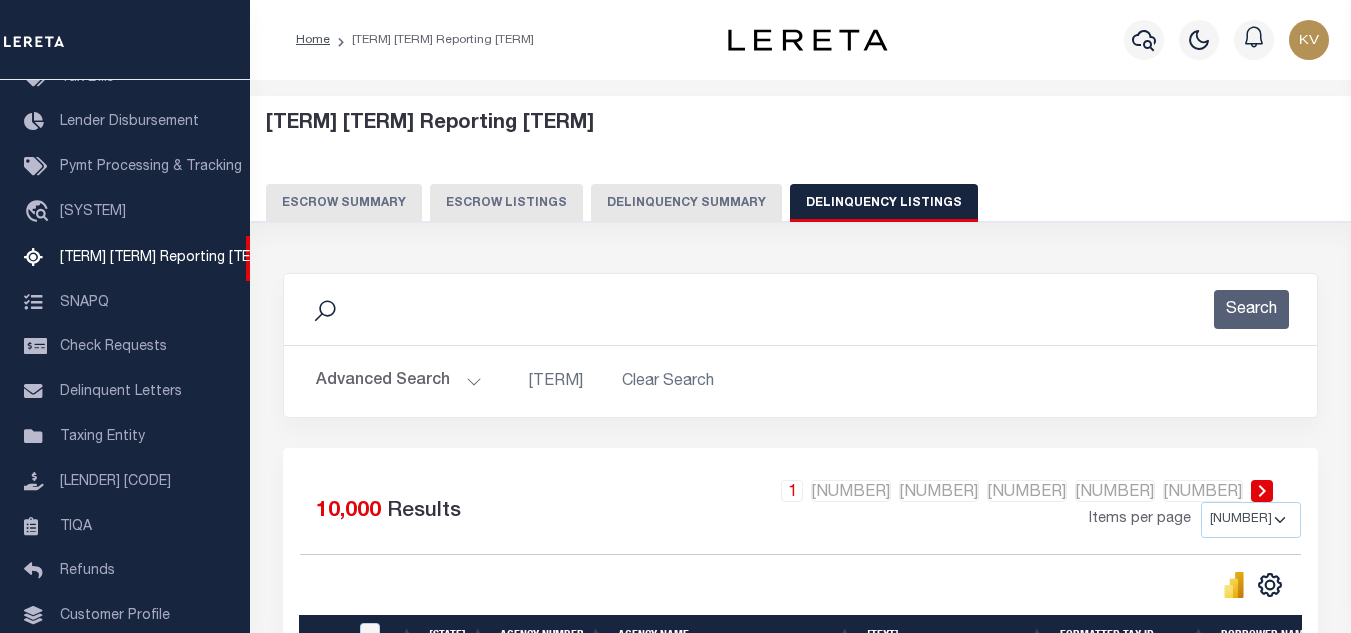 click on "Advanced Search" at bounding box center [399, 381] 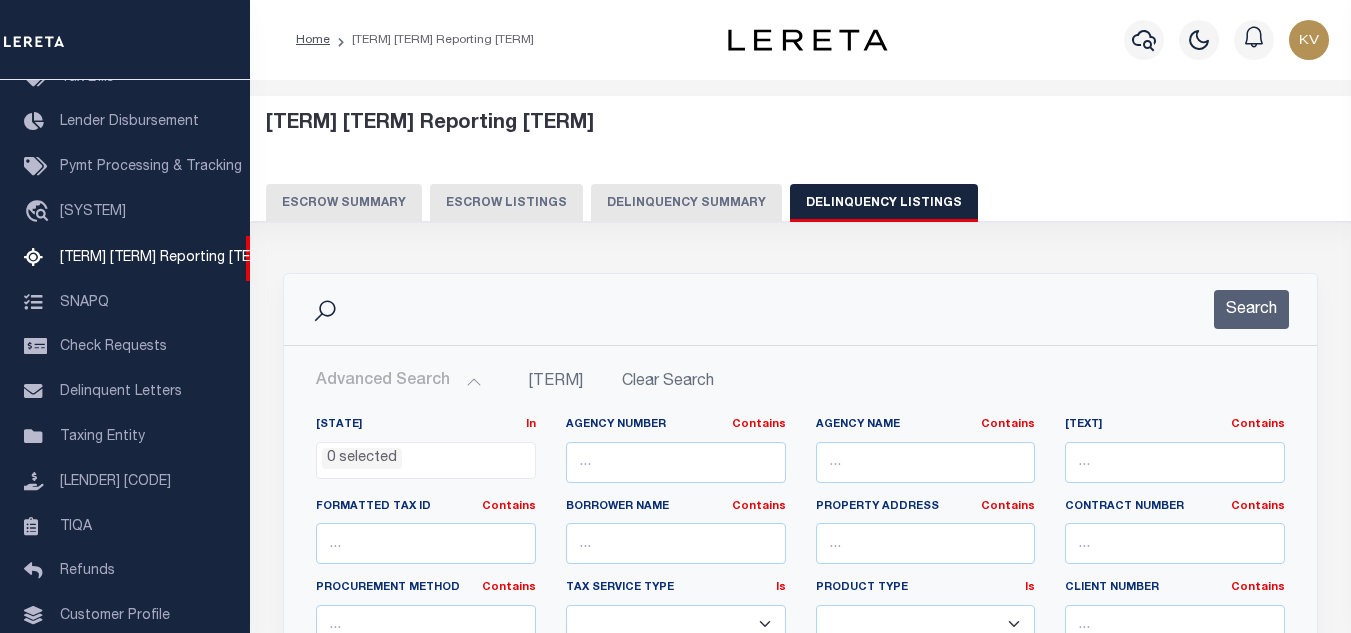 click on "Advanced Search" at bounding box center [399, 381] 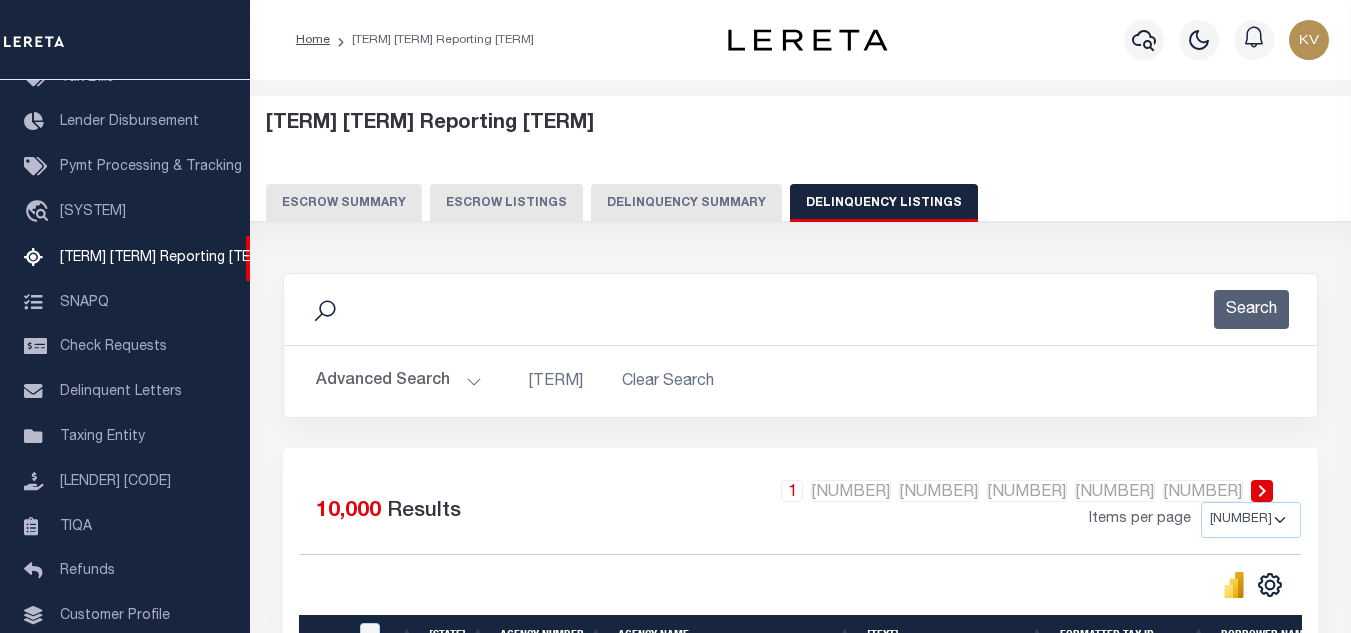 click on "Advanced Search" at bounding box center (399, 381) 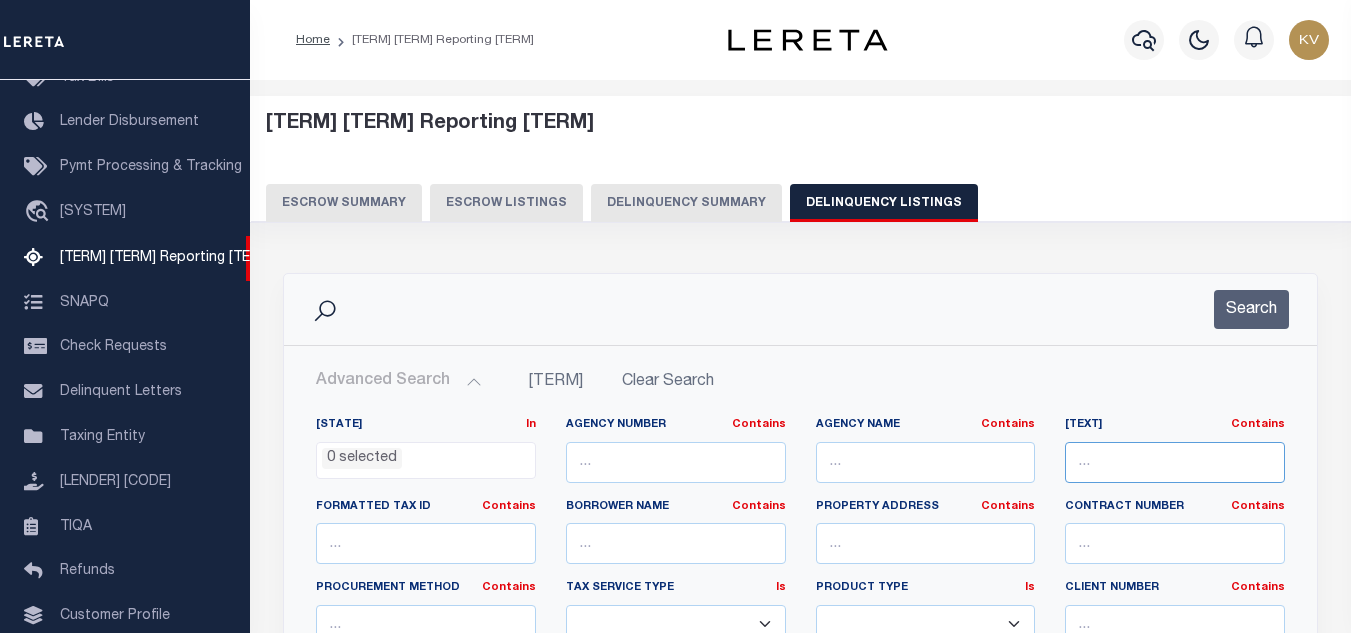 click at bounding box center (1175, 462) 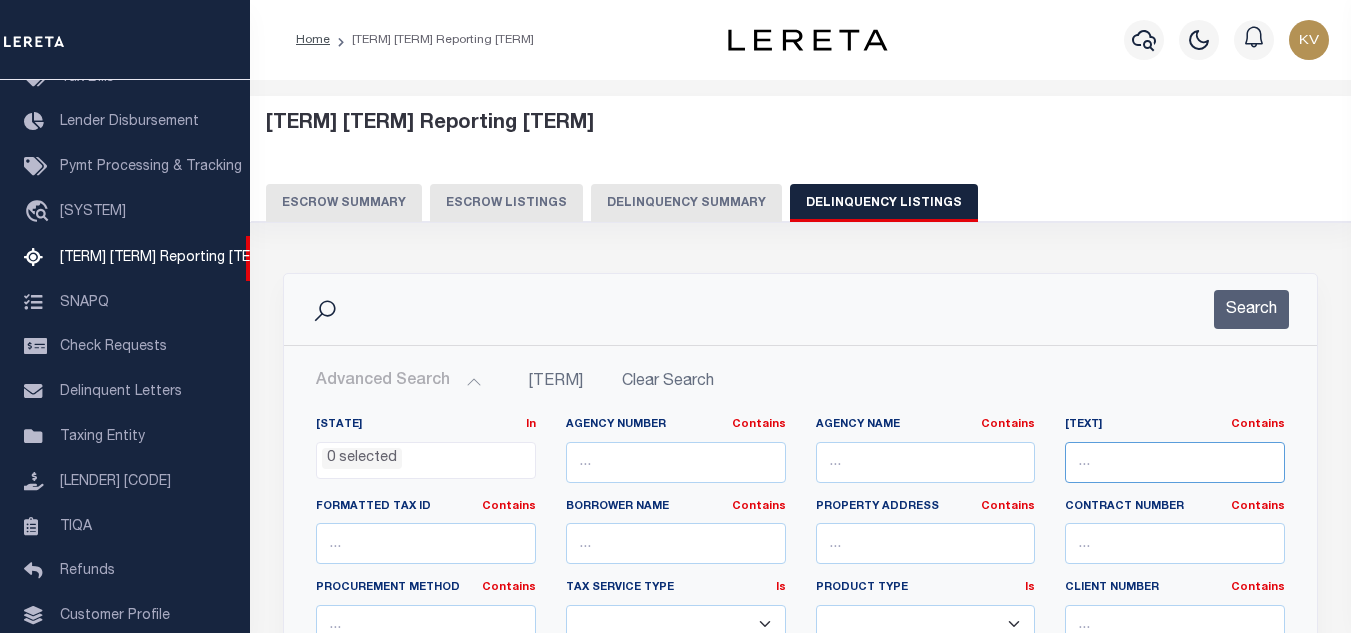 paste on "104-037-003120" 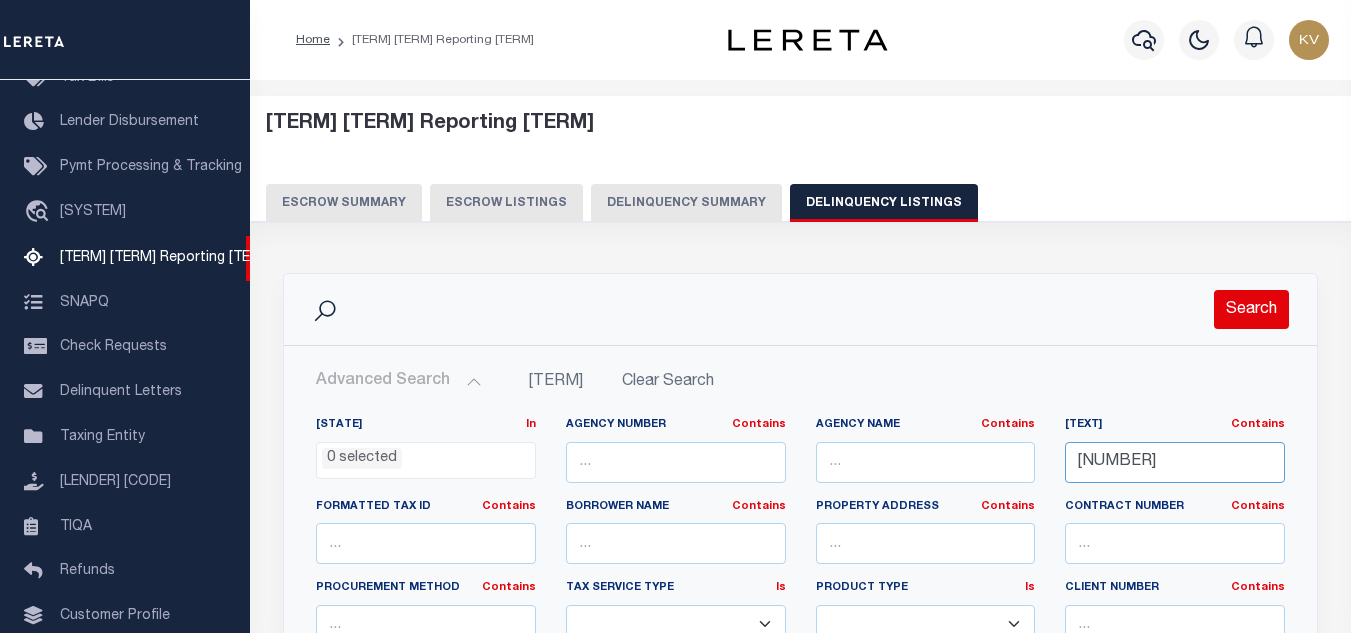 type on "104-037-003120" 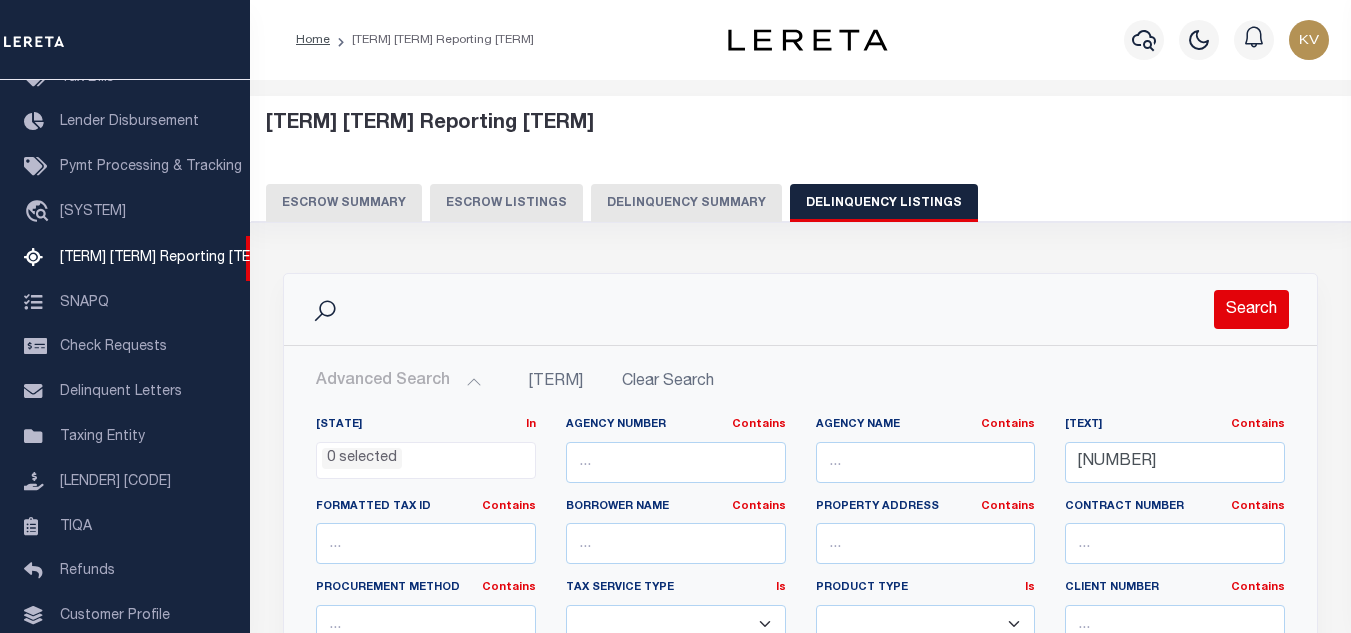 click on "Search" at bounding box center (1251, 309) 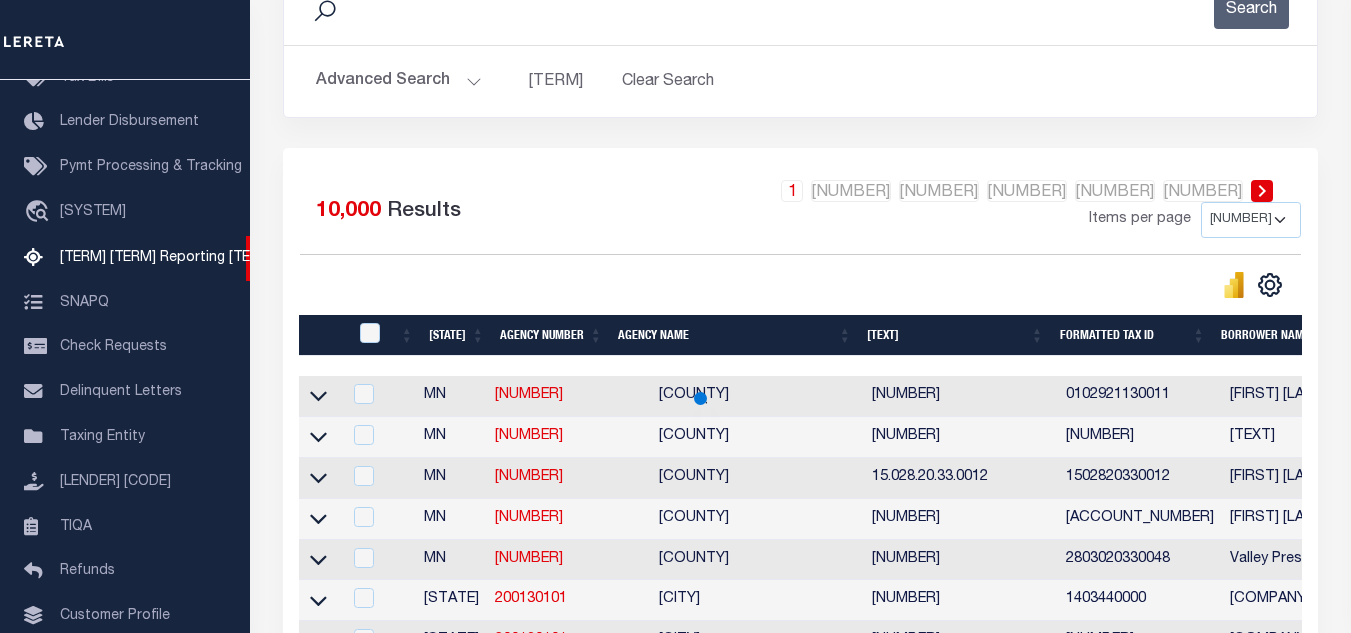 scroll, scrollTop: 278, scrollLeft: 0, axis: vertical 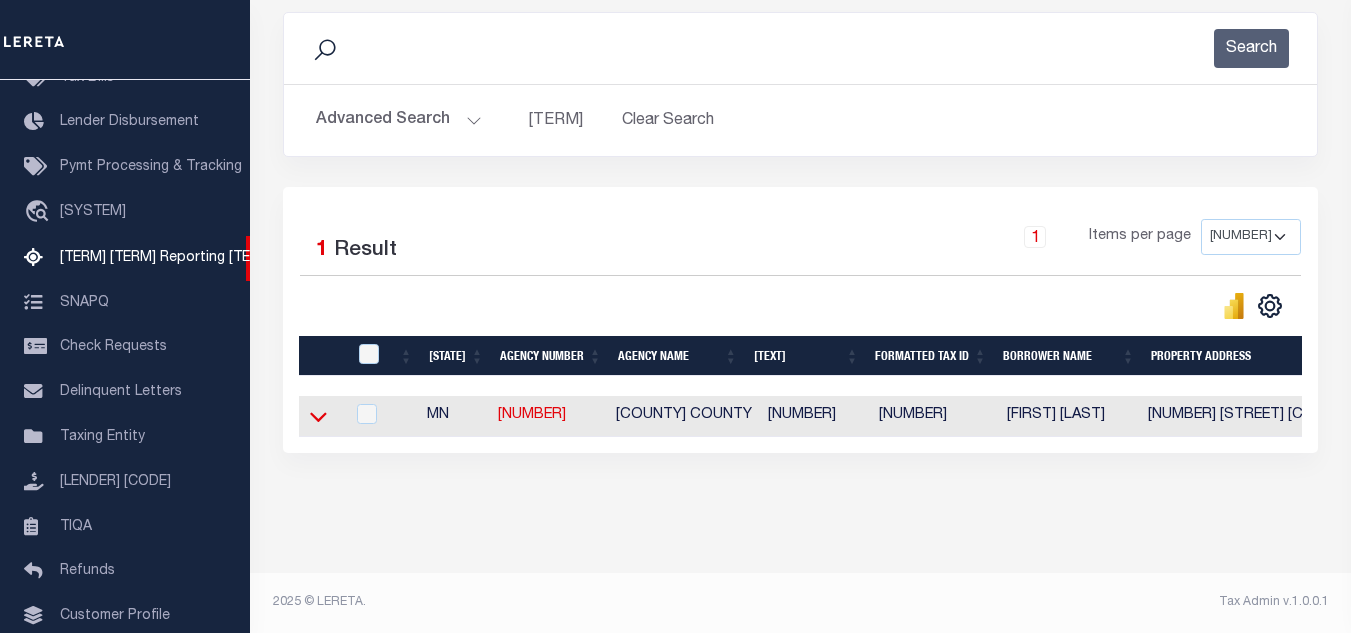 click at bounding box center (318, 418) 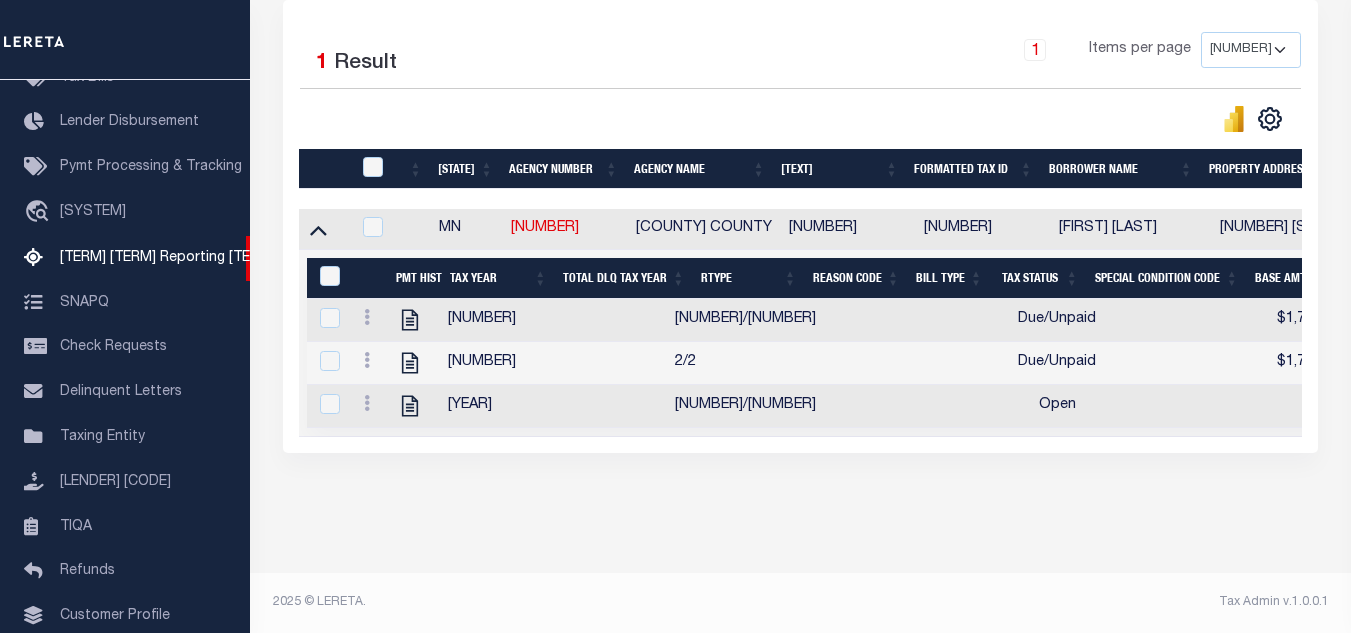 scroll, scrollTop: 469, scrollLeft: 0, axis: vertical 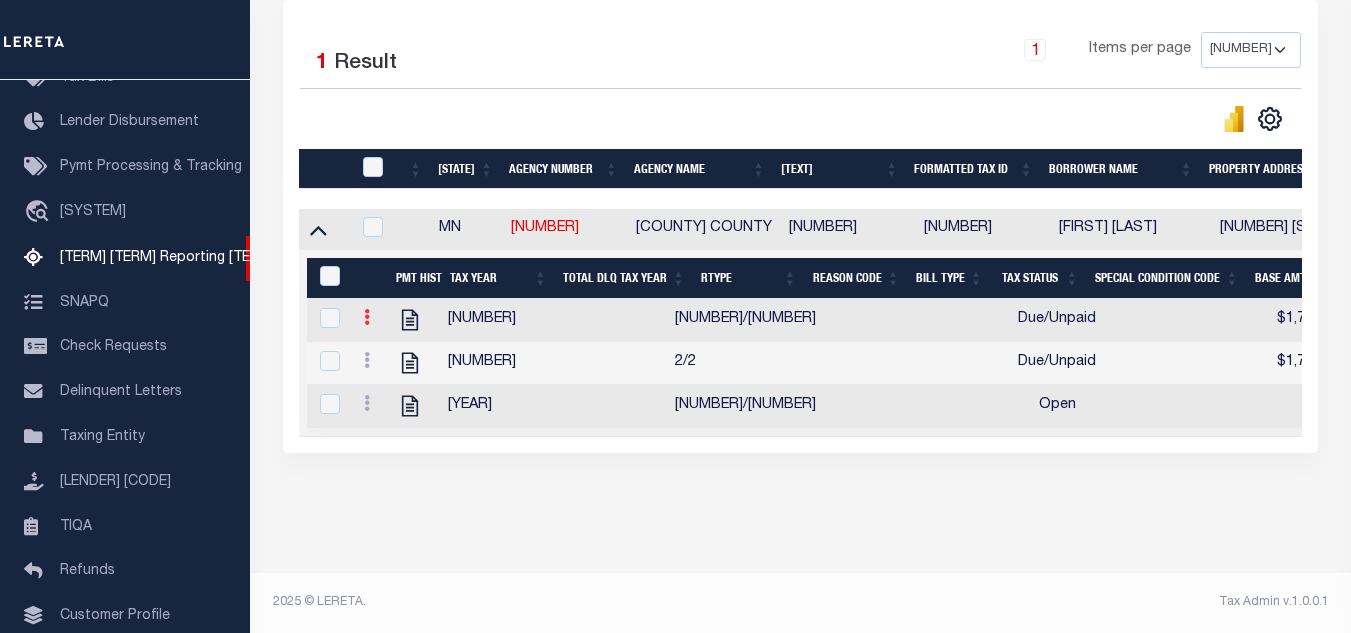 click at bounding box center [367, 317] 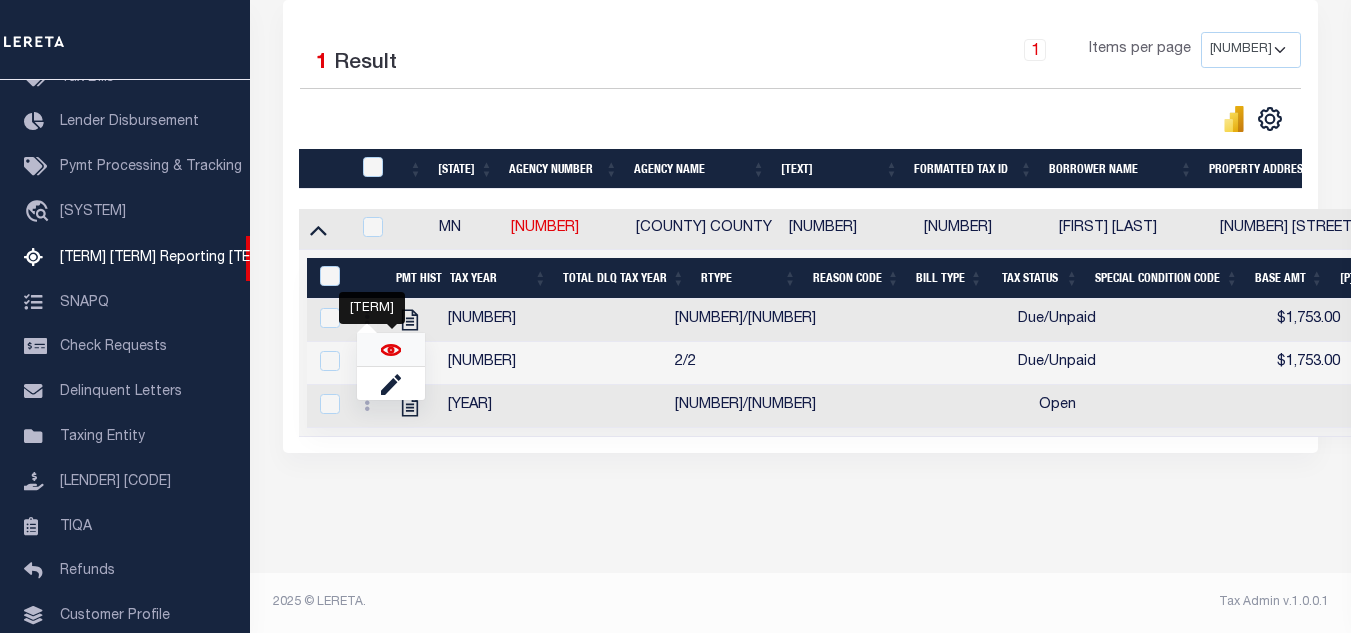 click at bounding box center (391, 350) 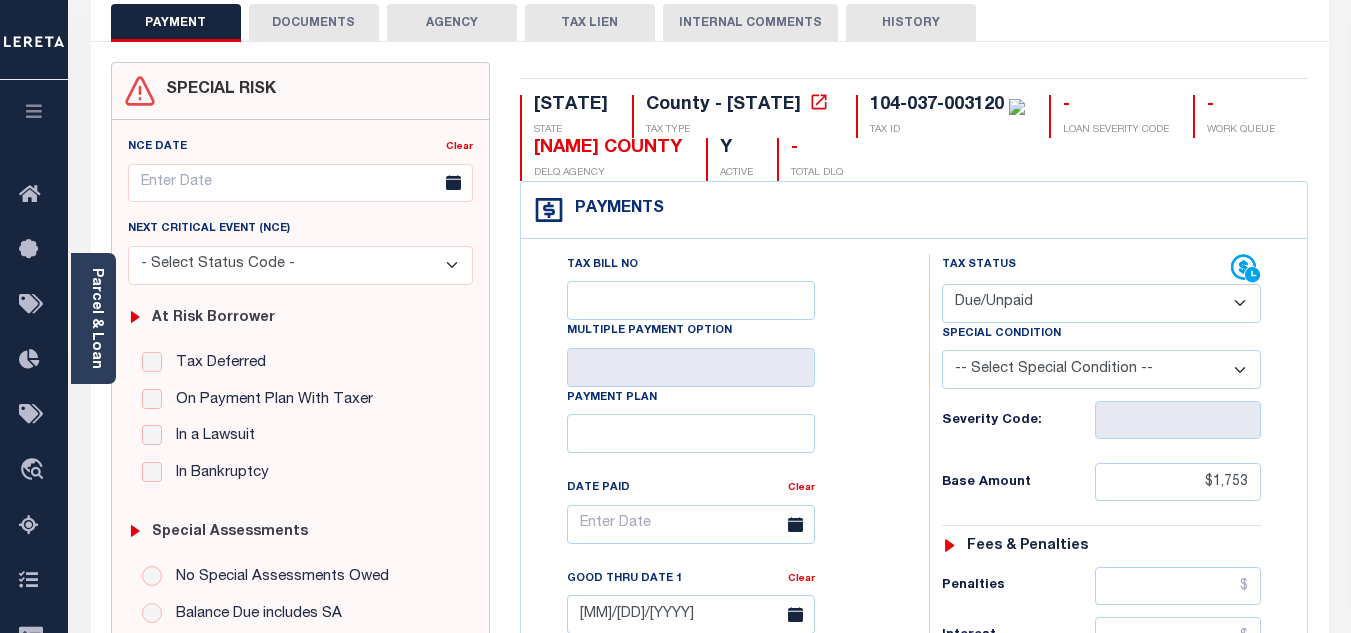 scroll, scrollTop: 0, scrollLeft: 0, axis: both 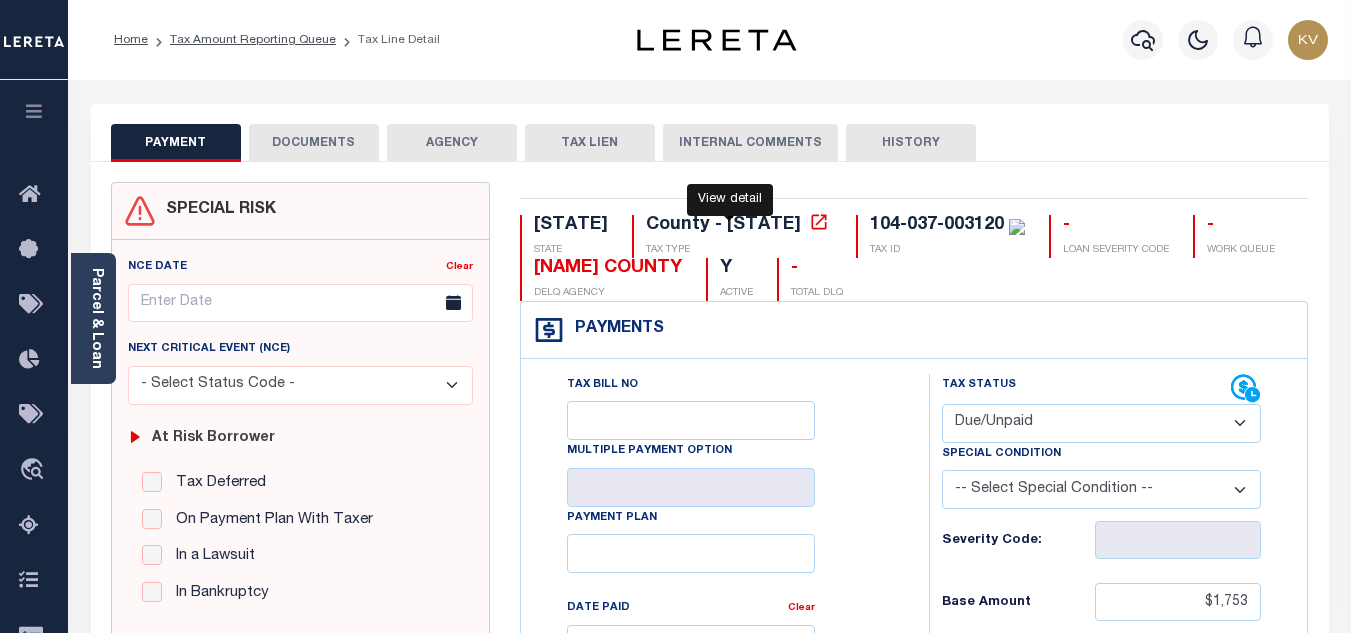 click at bounding box center [756, 222] 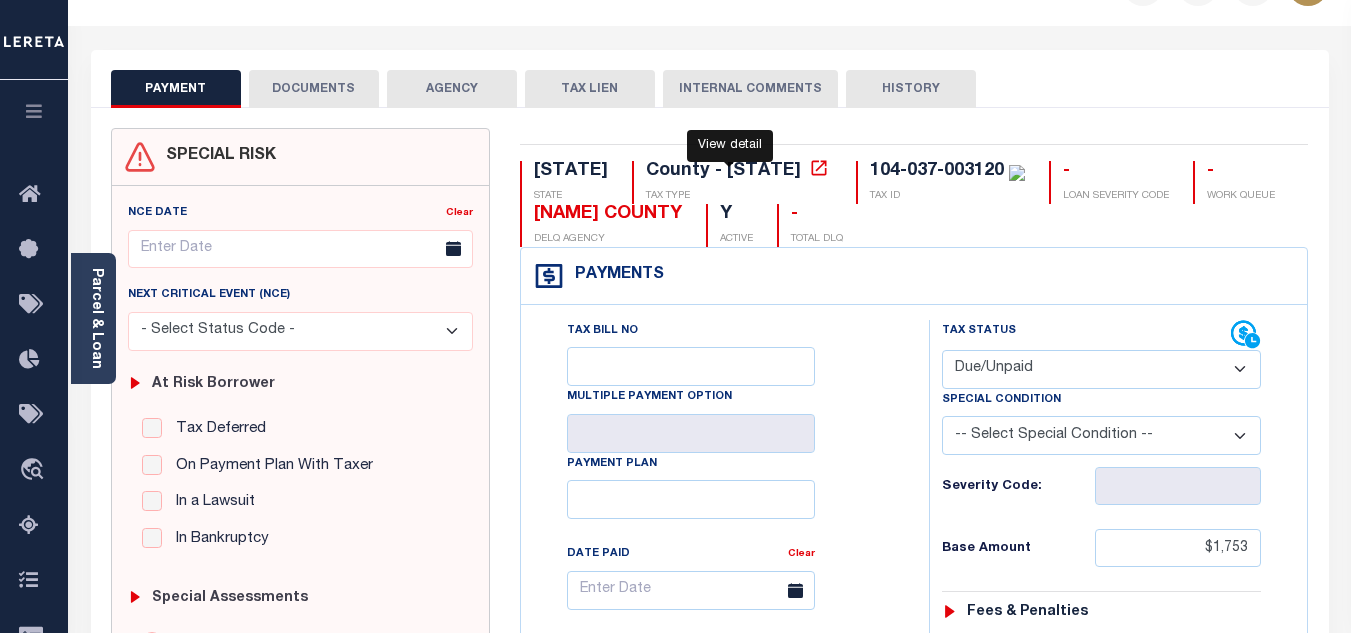 scroll, scrollTop: 0, scrollLeft: 0, axis: both 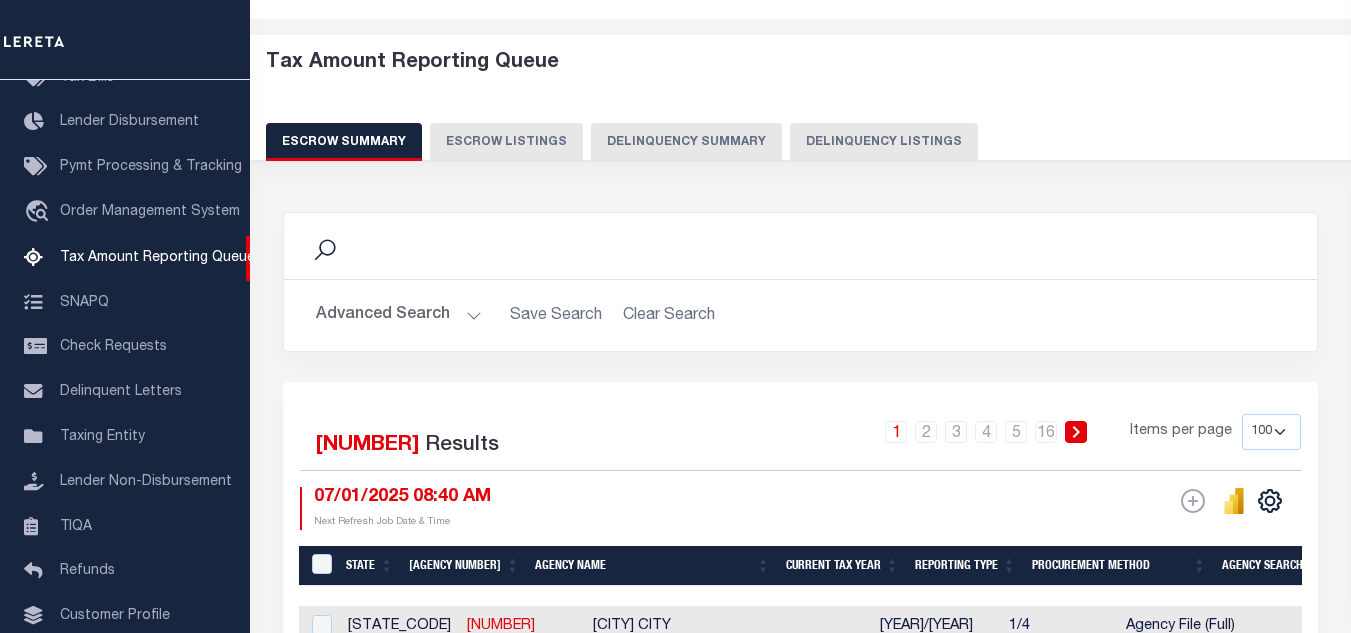 click on "Delinquency Listings" at bounding box center (884, 142) 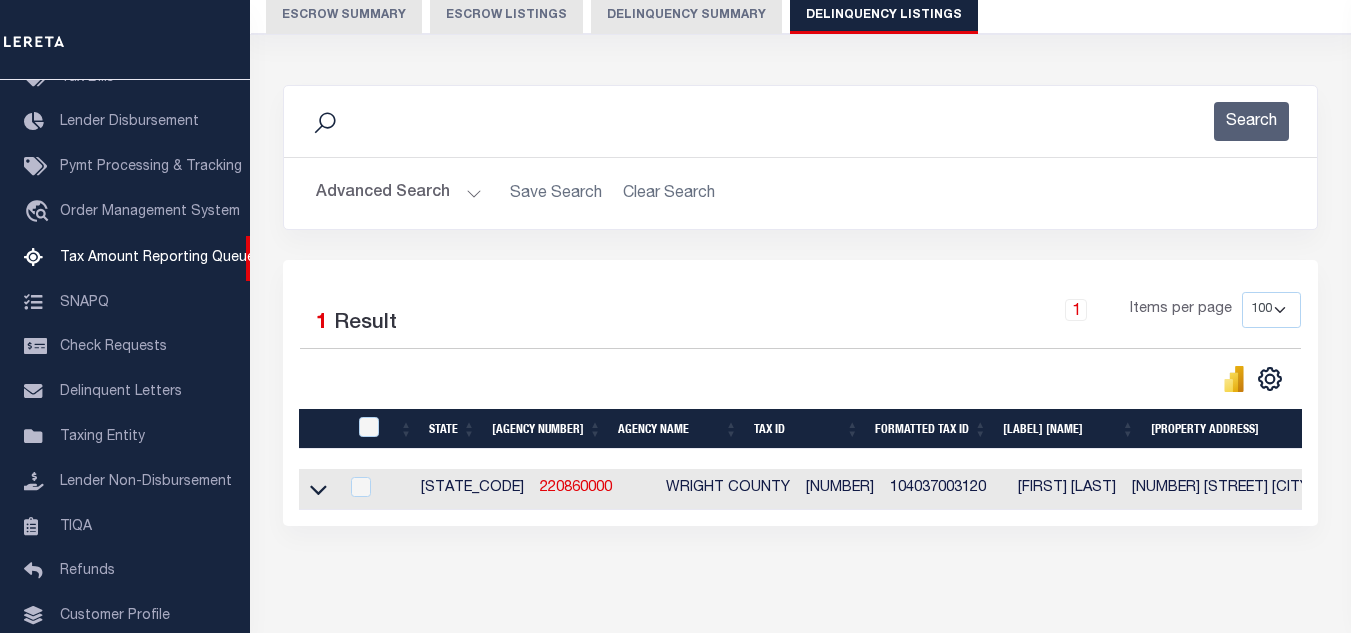 scroll, scrollTop: 261, scrollLeft: 0, axis: vertical 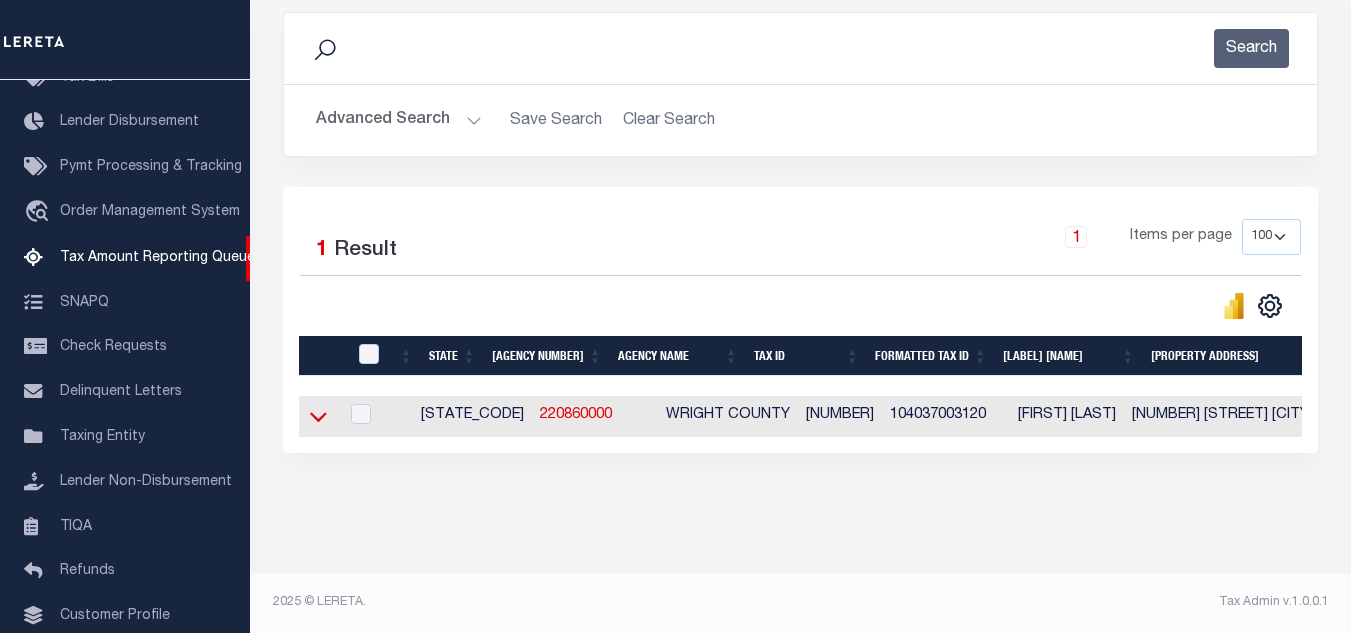 click at bounding box center (318, 416) 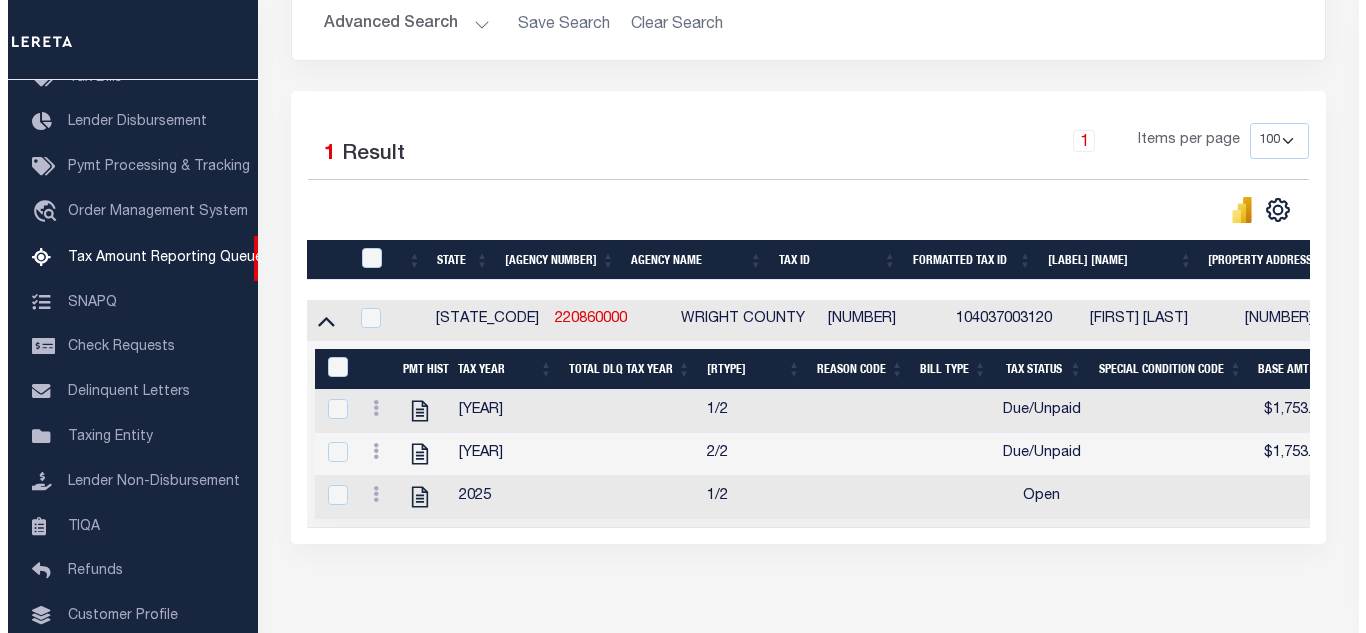 scroll, scrollTop: 361, scrollLeft: 0, axis: vertical 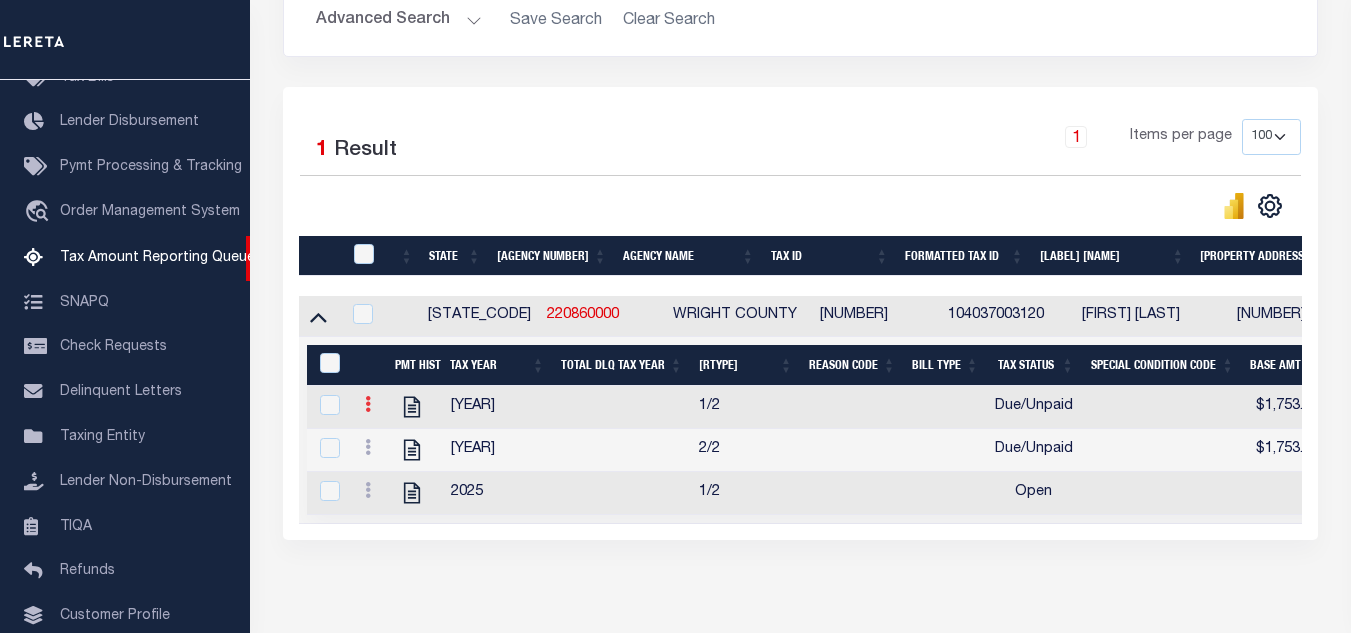 click at bounding box center (367, 404) 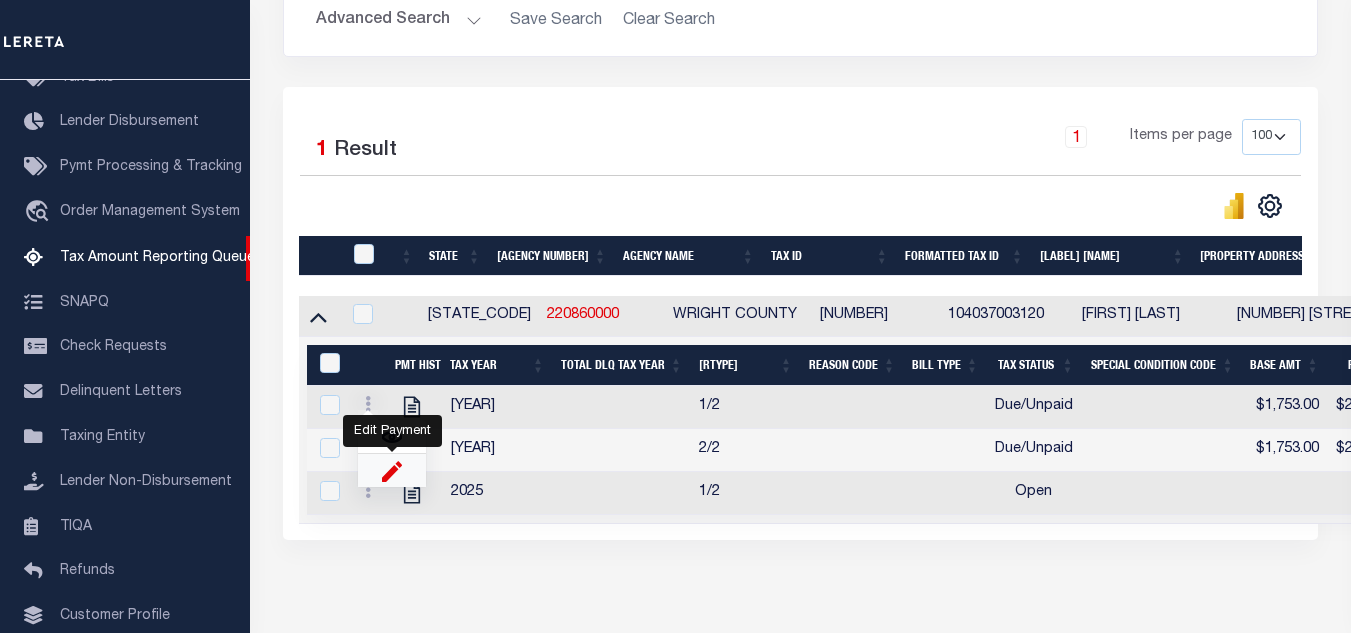 click at bounding box center [391, 470] 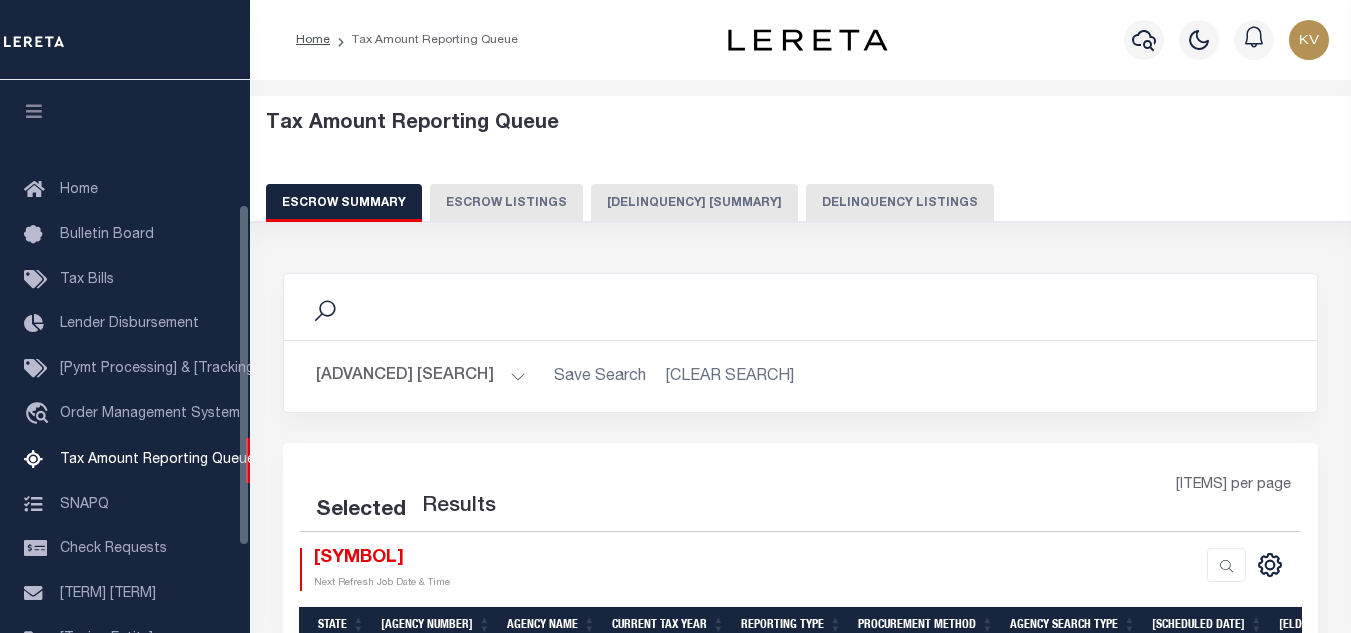 scroll, scrollTop: 0, scrollLeft: 0, axis: both 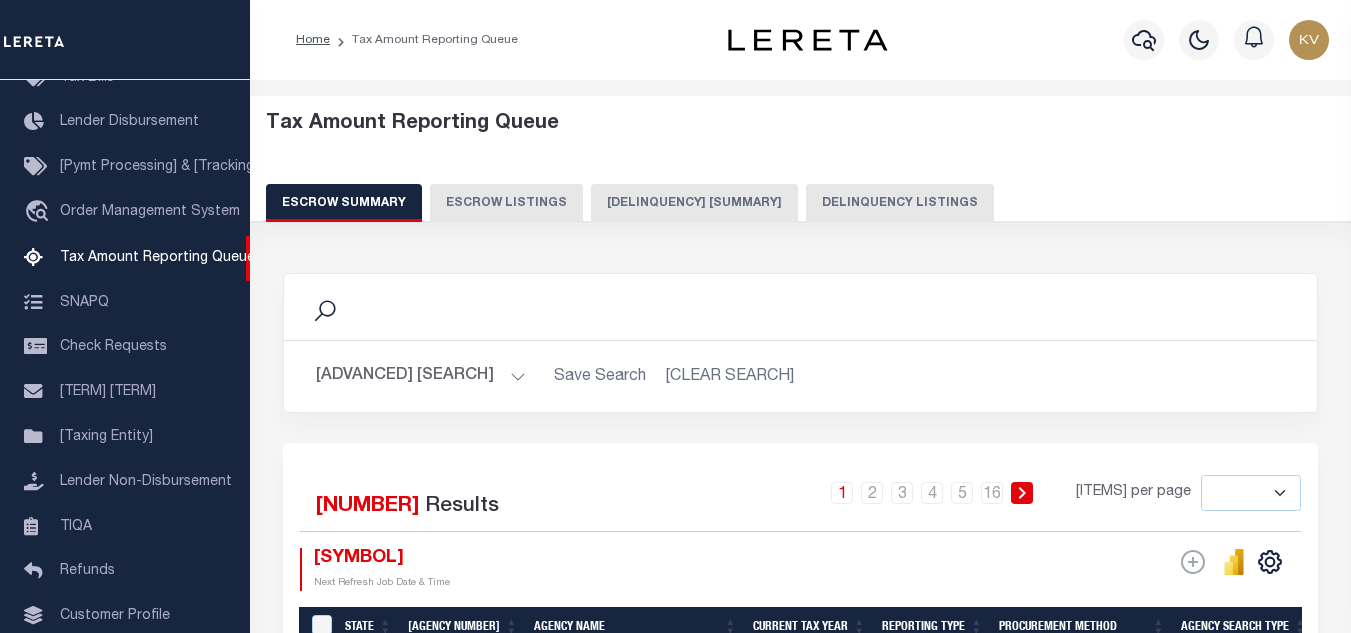 click on "Delinquency Listings" at bounding box center [884, 203] 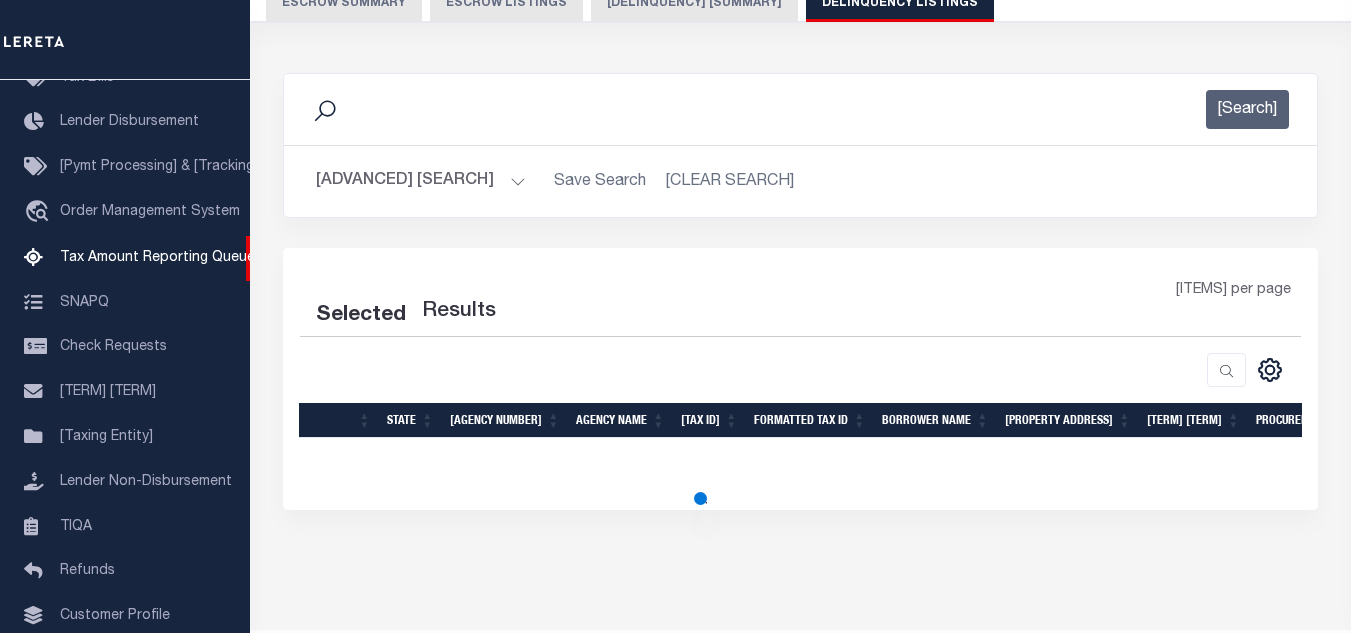 scroll, scrollTop: 257, scrollLeft: 0, axis: vertical 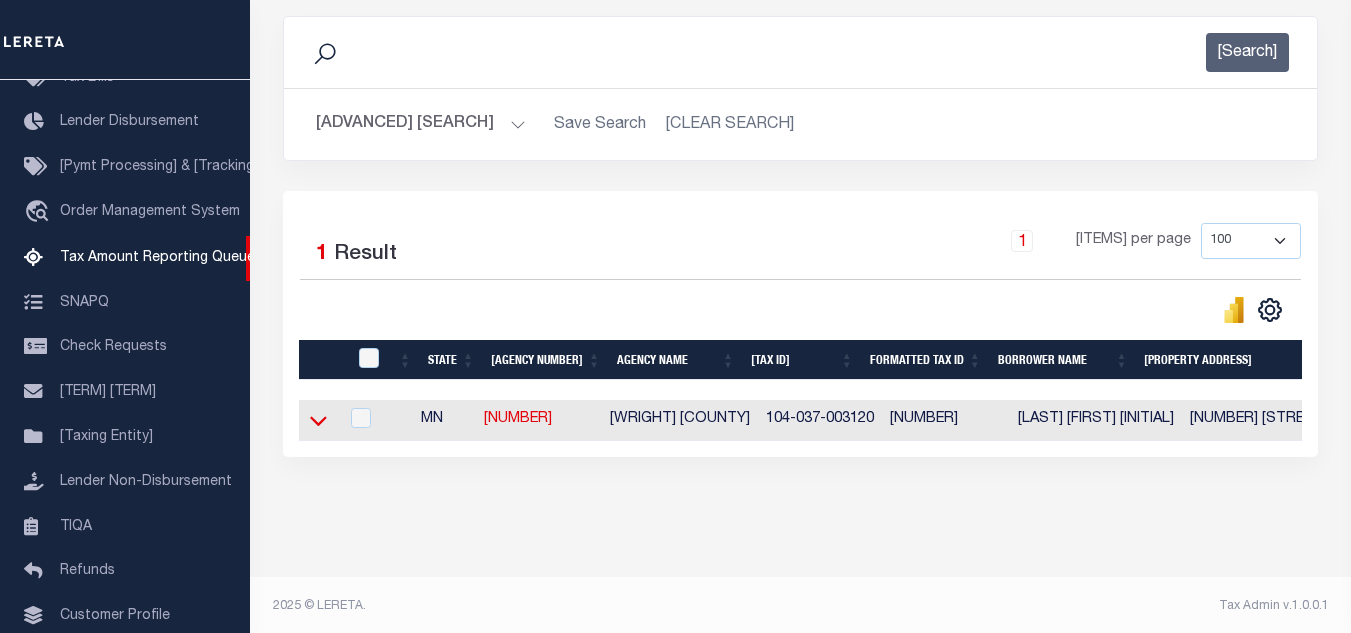 click at bounding box center [318, 420] 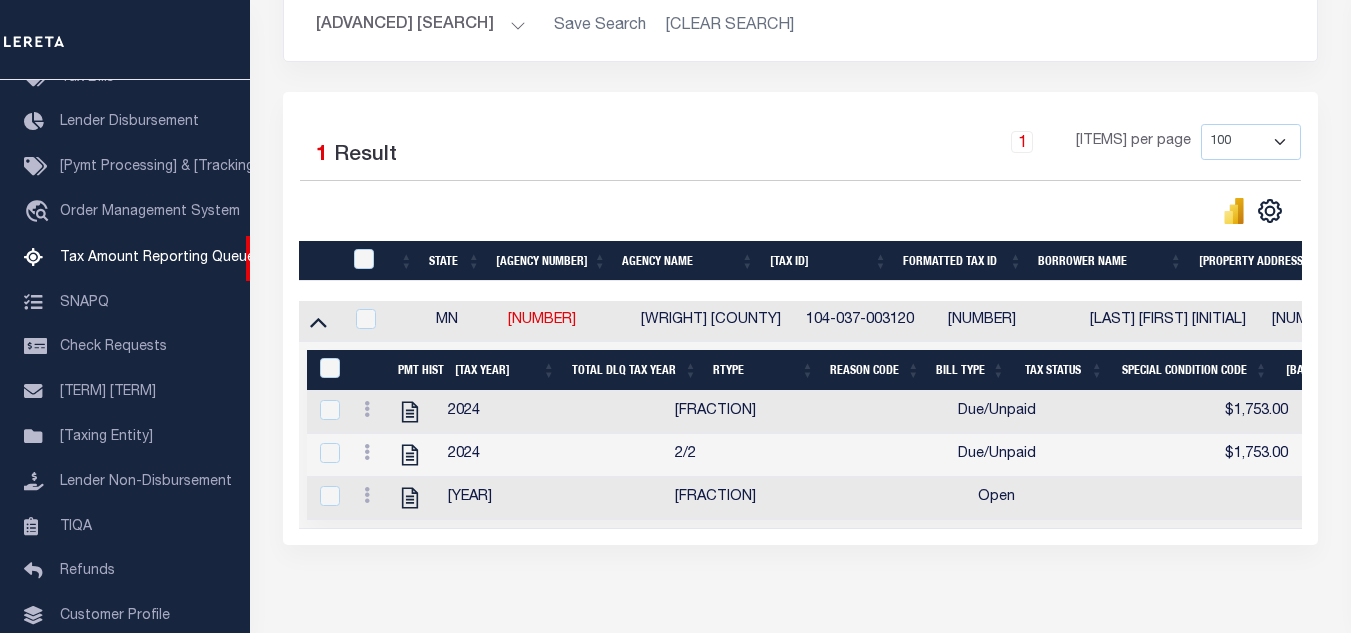 scroll, scrollTop: 357, scrollLeft: 0, axis: vertical 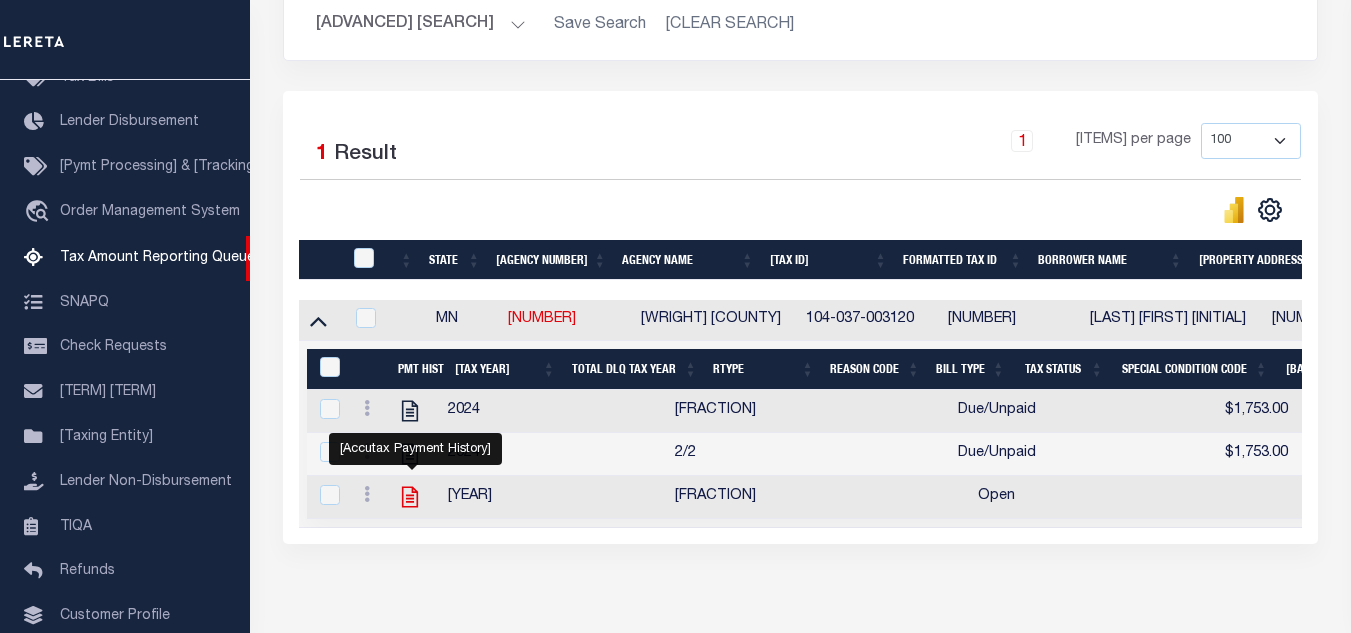 click at bounding box center [410, 497] 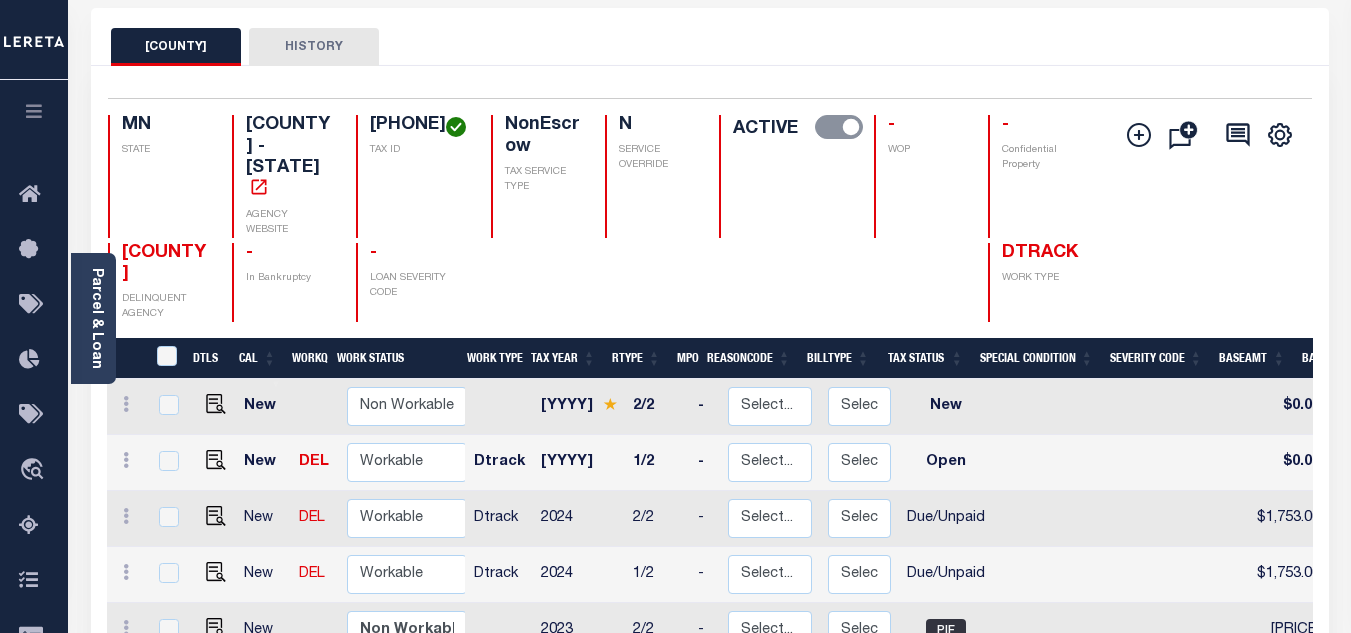 scroll, scrollTop: 100, scrollLeft: 0, axis: vertical 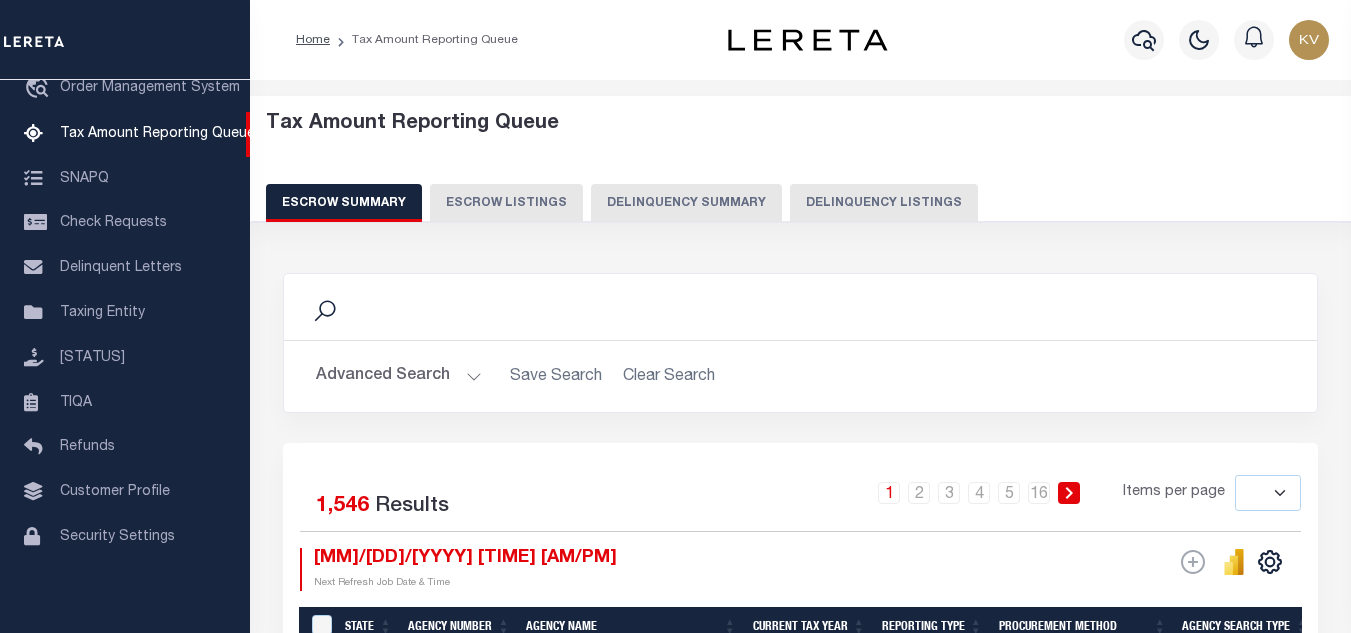 click on "Delinquency Listings" at bounding box center (884, 203) 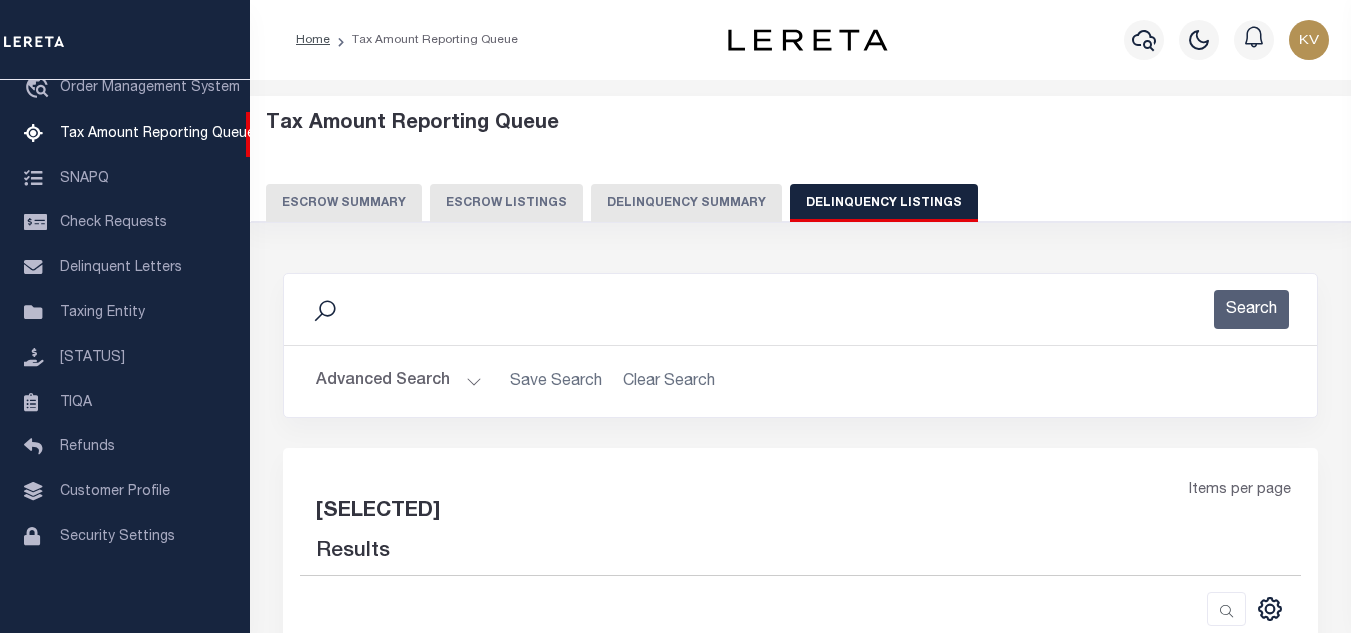 click on "Advanced Search" at bounding box center [399, 381] 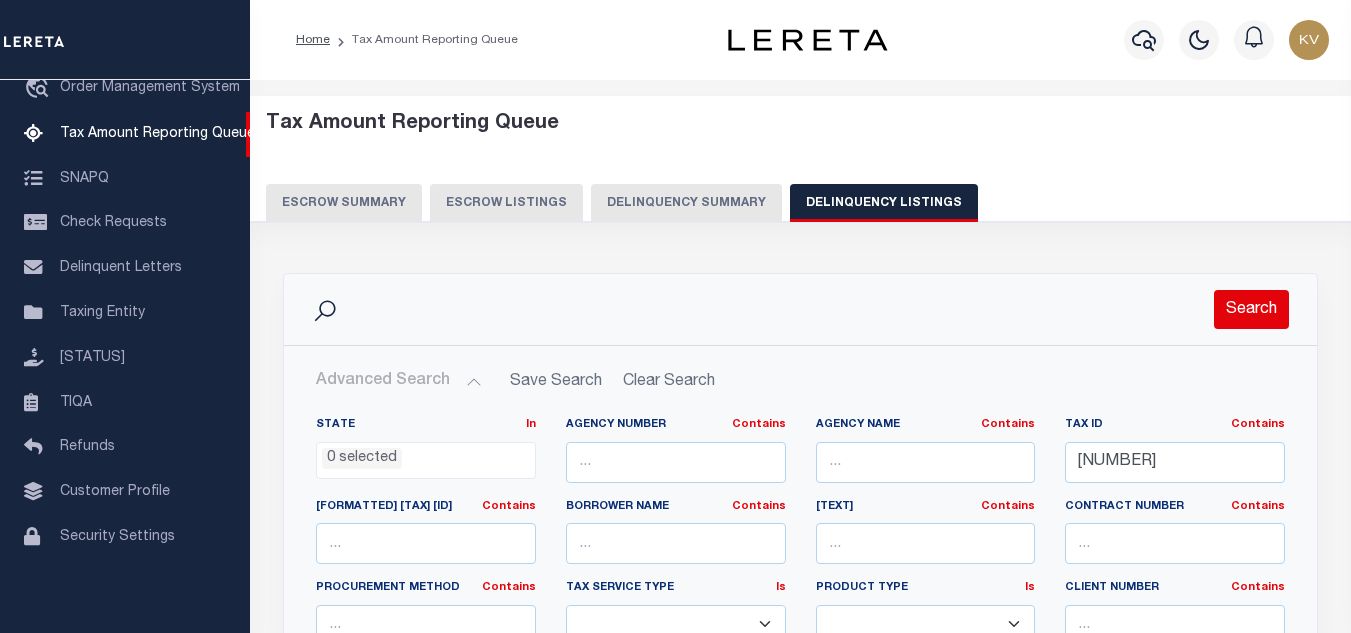click on "Search" at bounding box center [1251, 309] 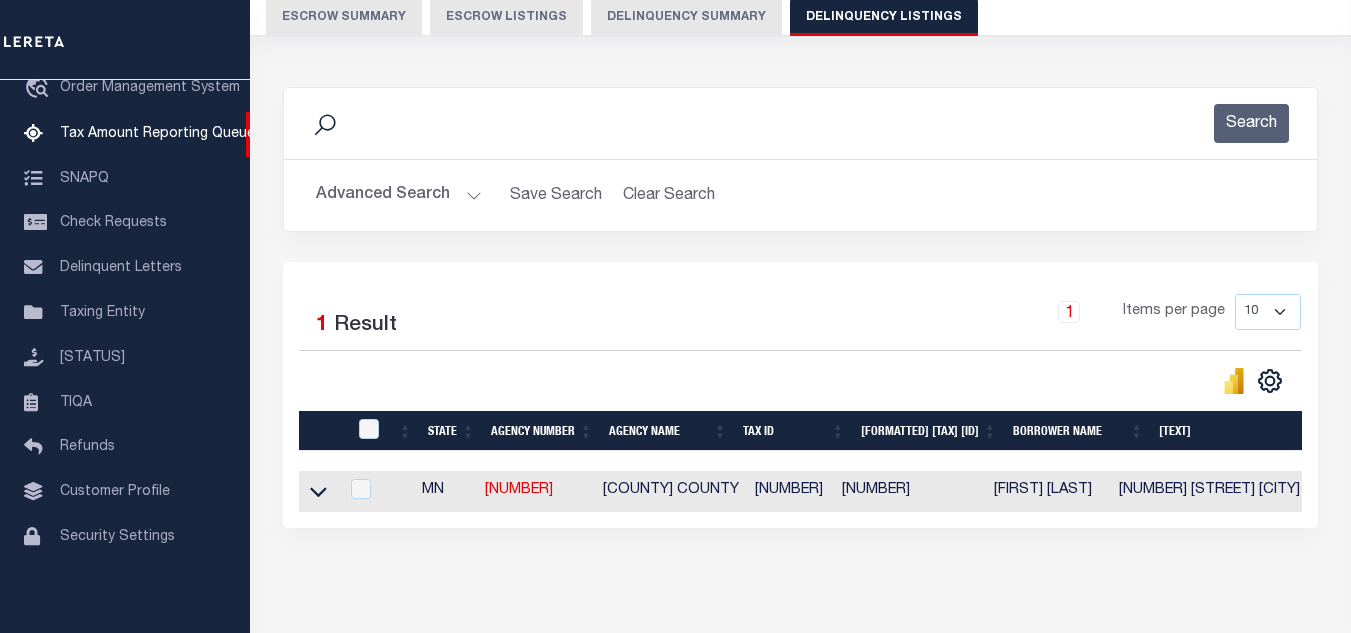 scroll, scrollTop: 200, scrollLeft: 0, axis: vertical 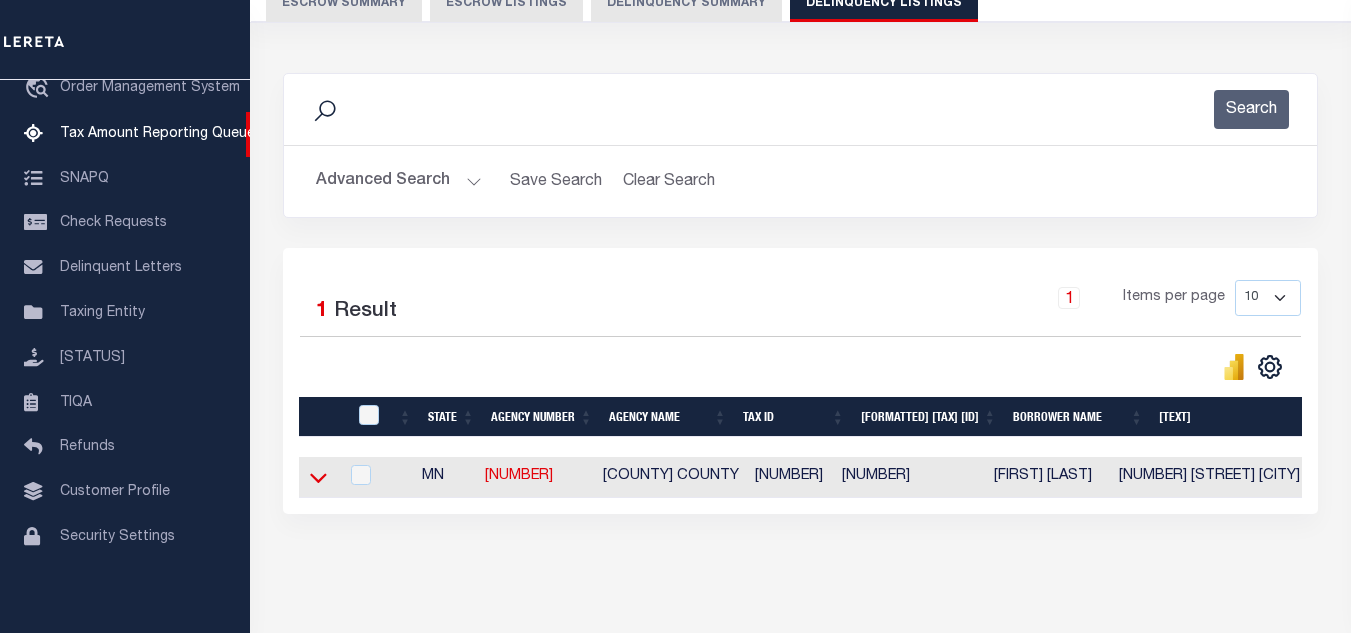 click at bounding box center [318, 477] 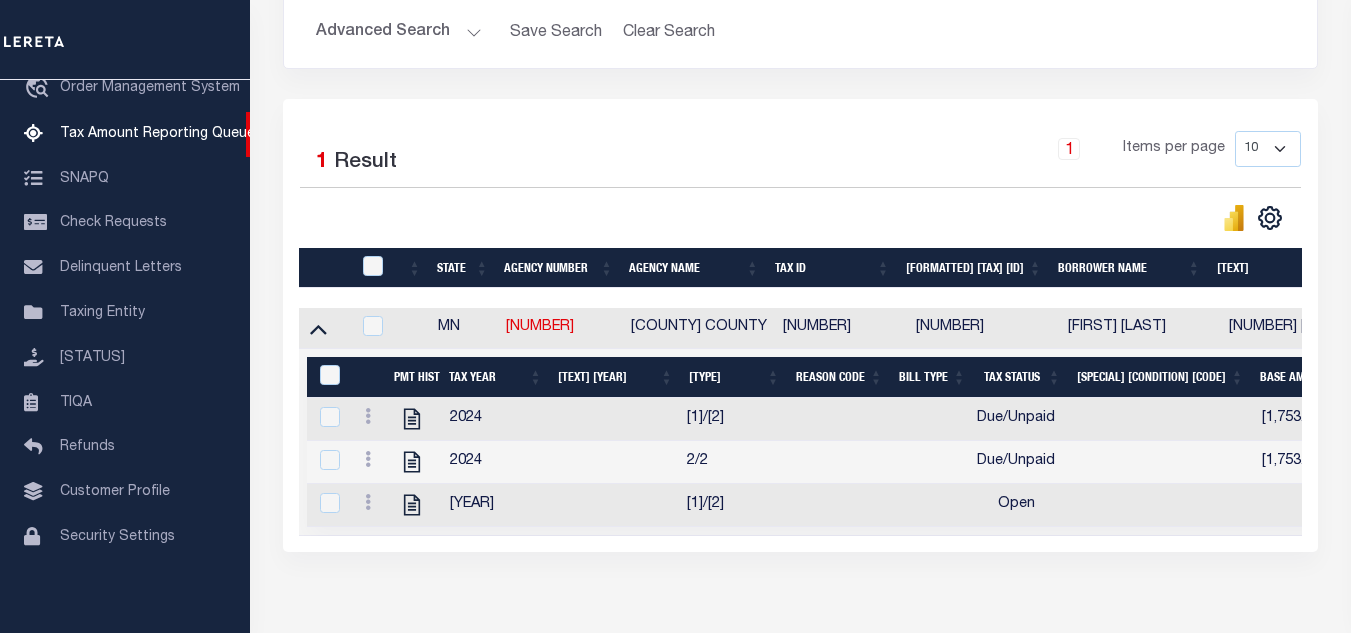 scroll, scrollTop: 400, scrollLeft: 0, axis: vertical 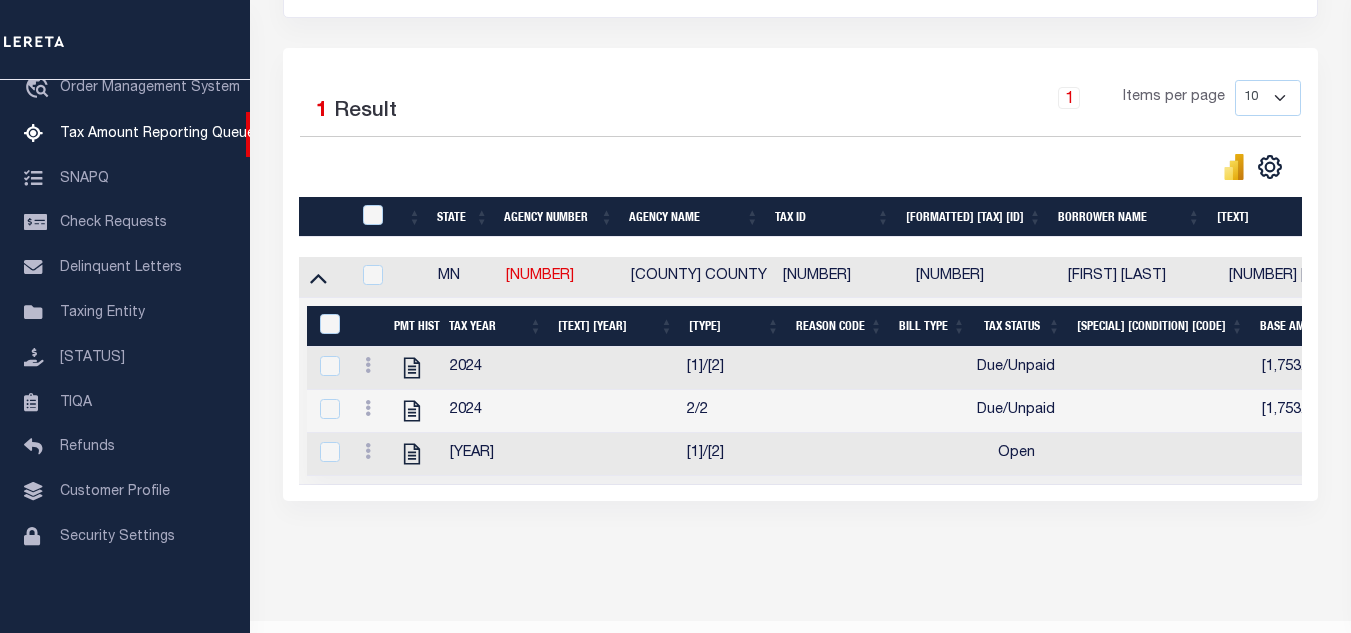 click at bounding box center (411, 368) 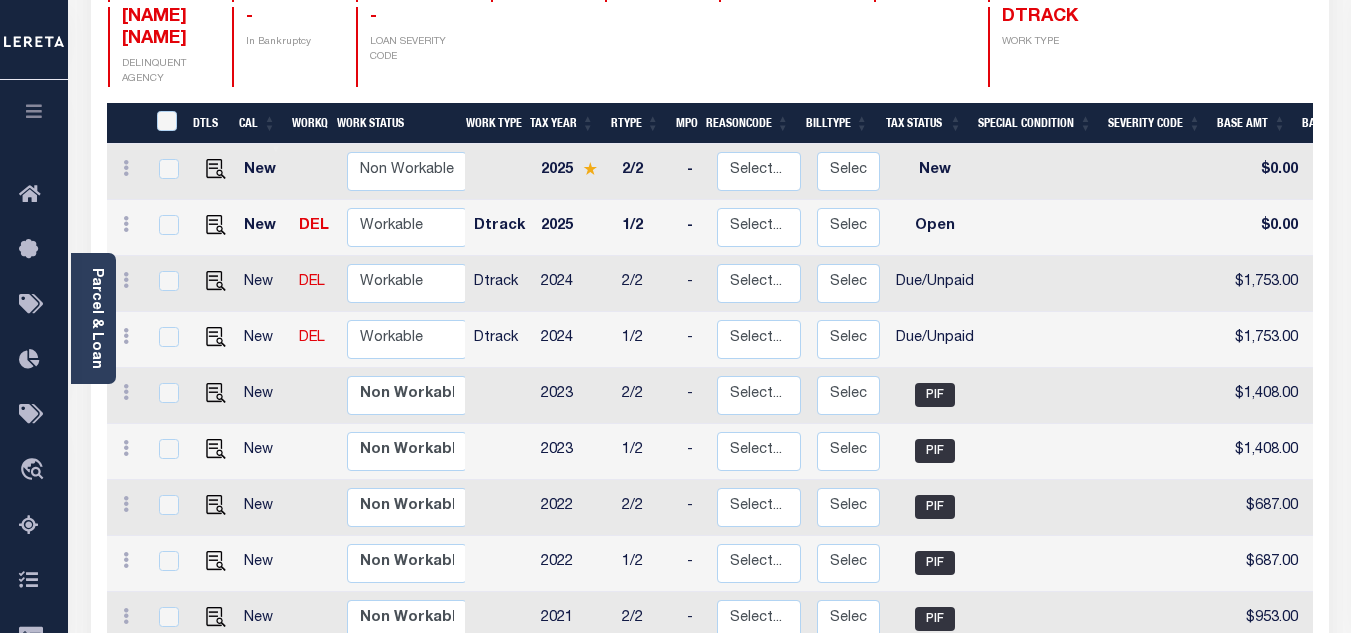 scroll, scrollTop: 300, scrollLeft: 0, axis: vertical 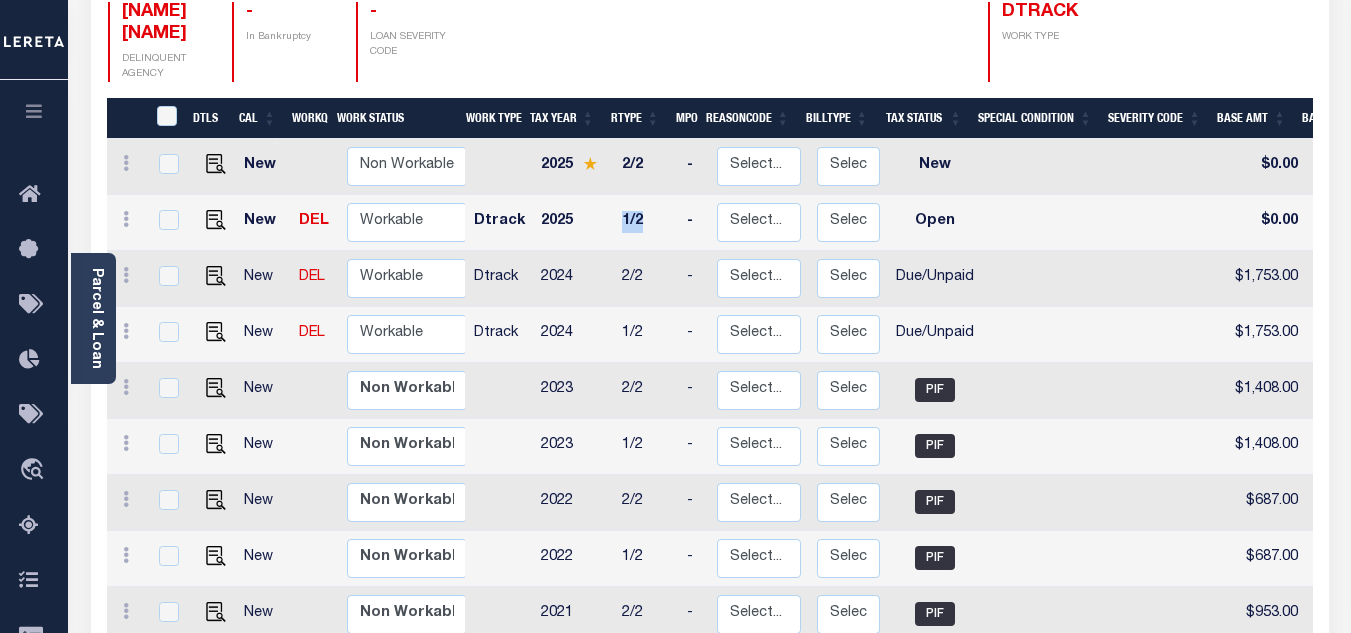 drag, startPoint x: 607, startPoint y: 214, endPoint x: 662, endPoint y: 217, distance: 55.081757 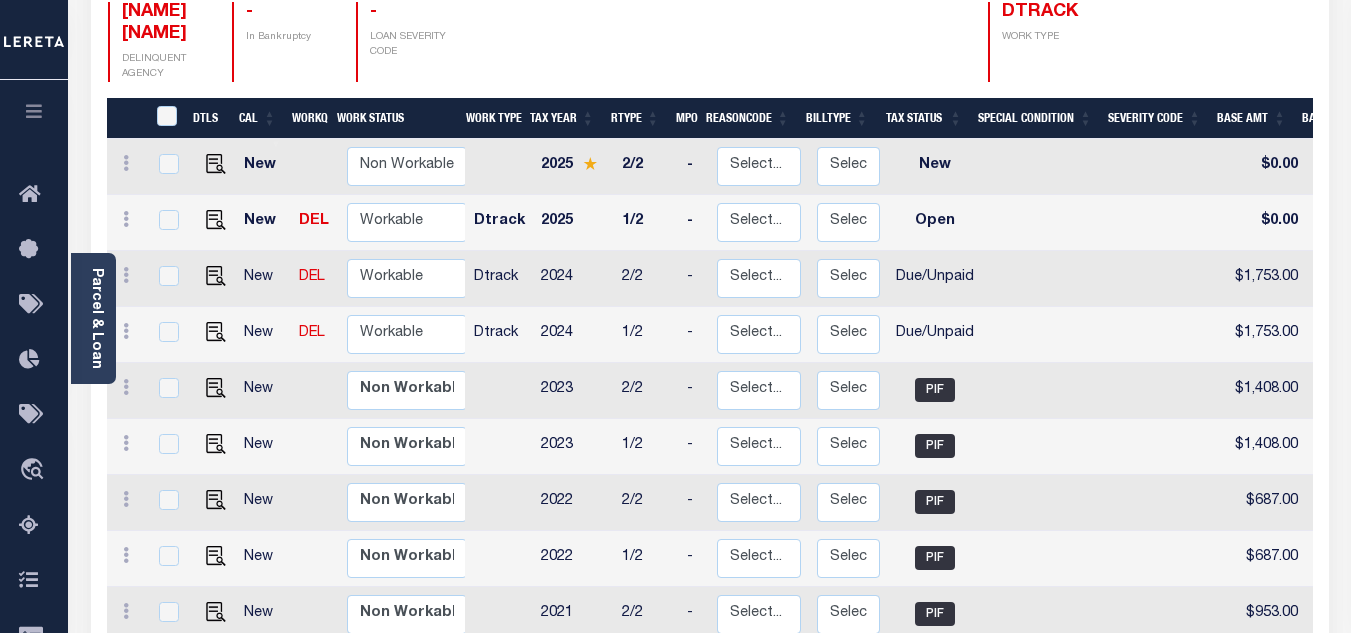 click on "1/2" at bounding box center (646, 216) 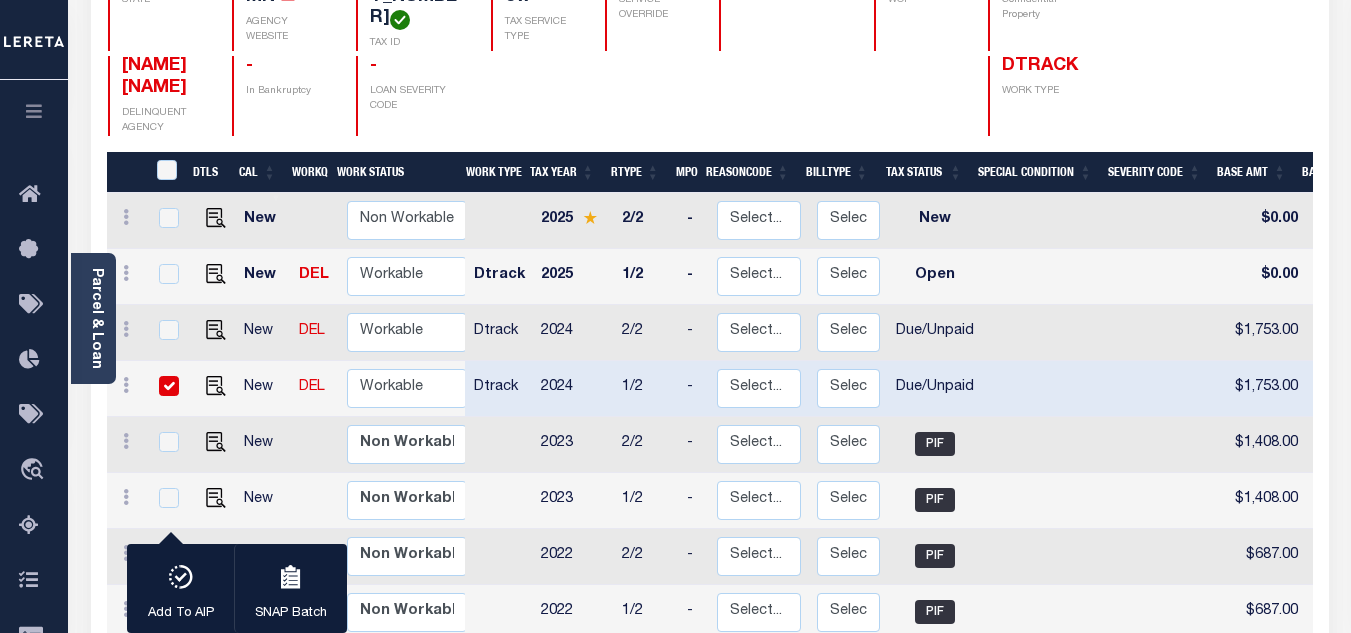 scroll, scrollTop: 300, scrollLeft: 0, axis: vertical 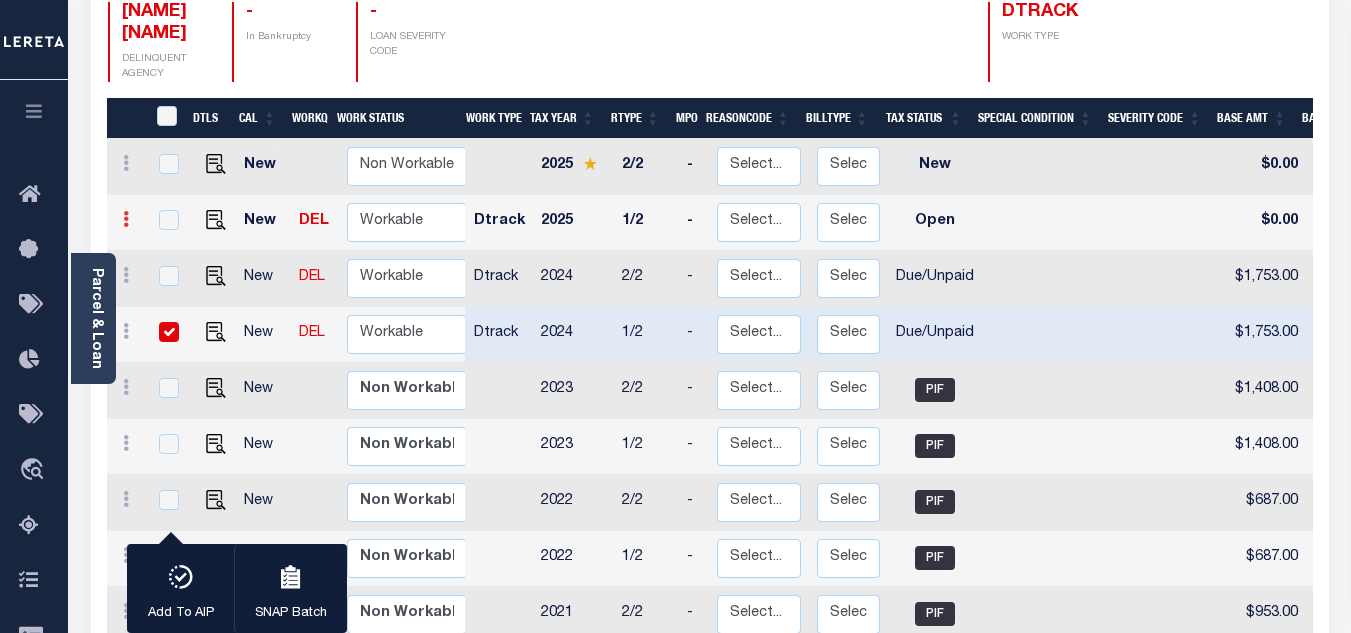 click at bounding box center (126, 216) 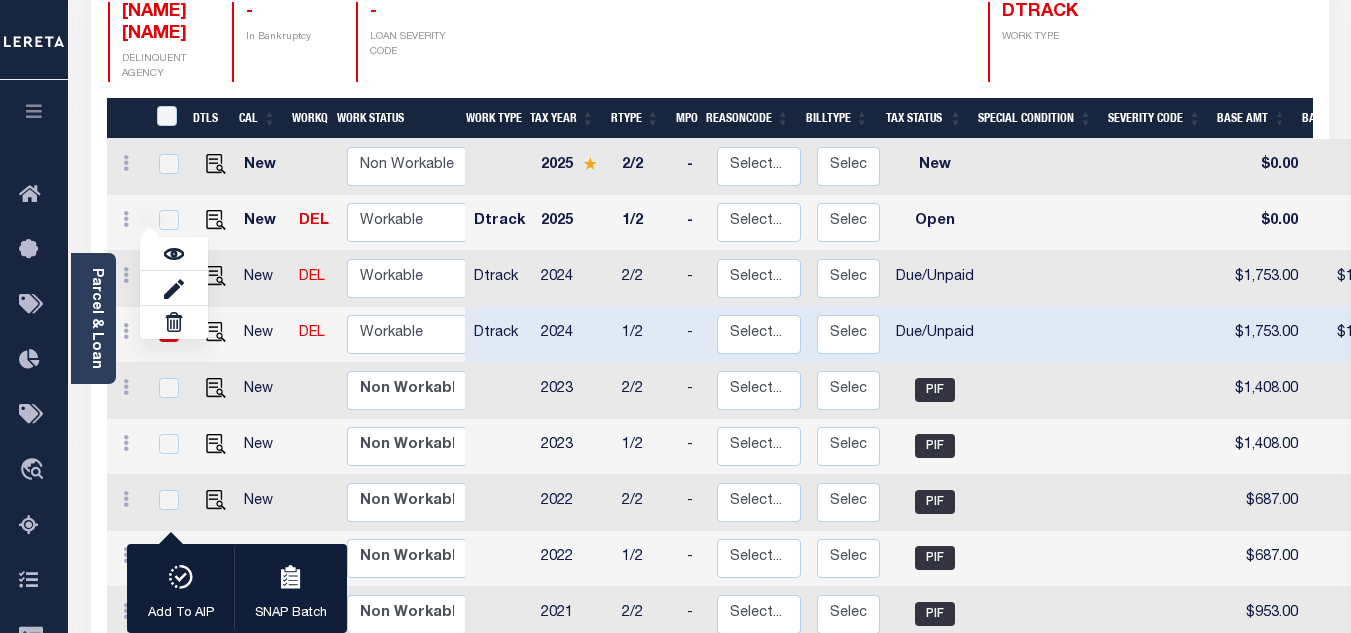 click on "[COUNTY] COUNTY
DELINQUENT AGENCY
-
In Bankruptcy
-
LOAN SEVERITY CODE
DTRACK
WORK TYPE" at bounding box center (609, 36) 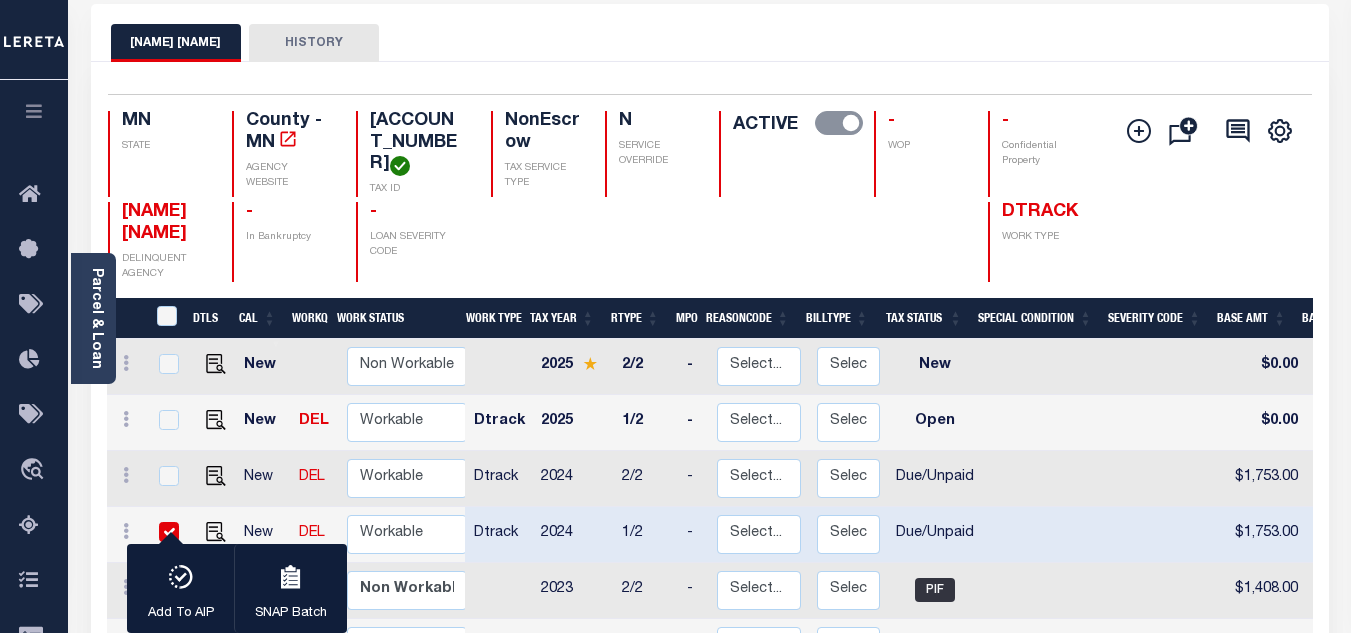 scroll, scrollTop: 0, scrollLeft: 0, axis: both 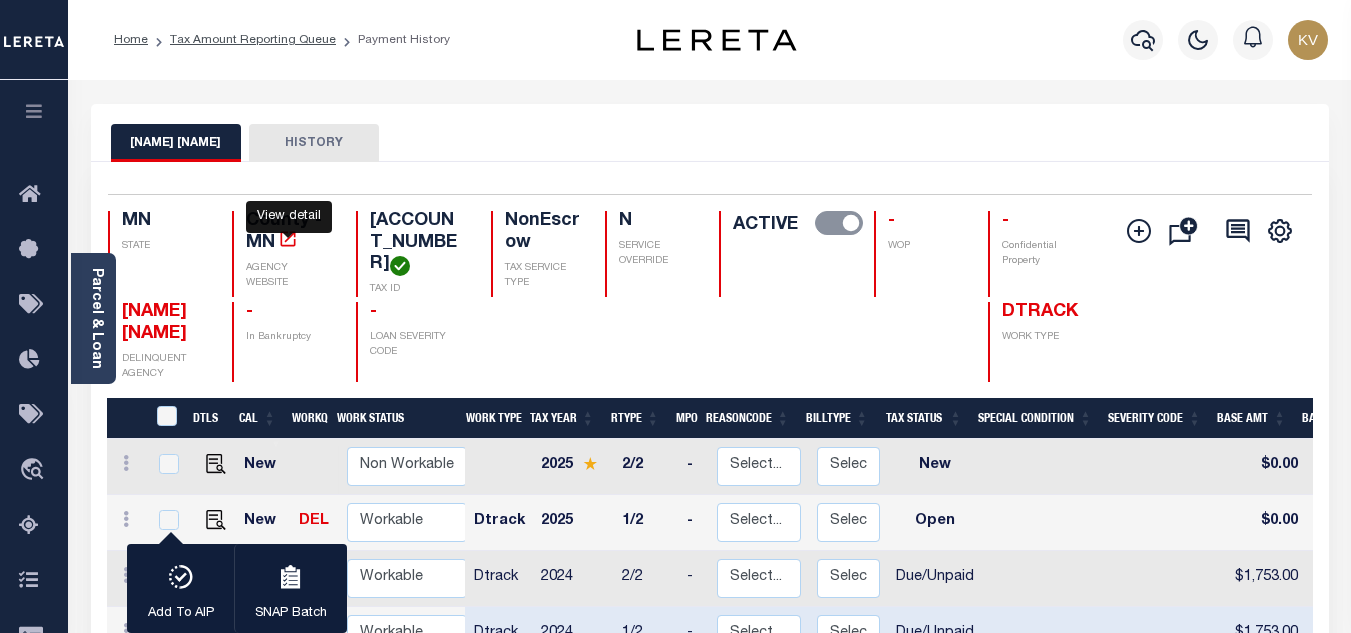 click at bounding box center [288, 239] 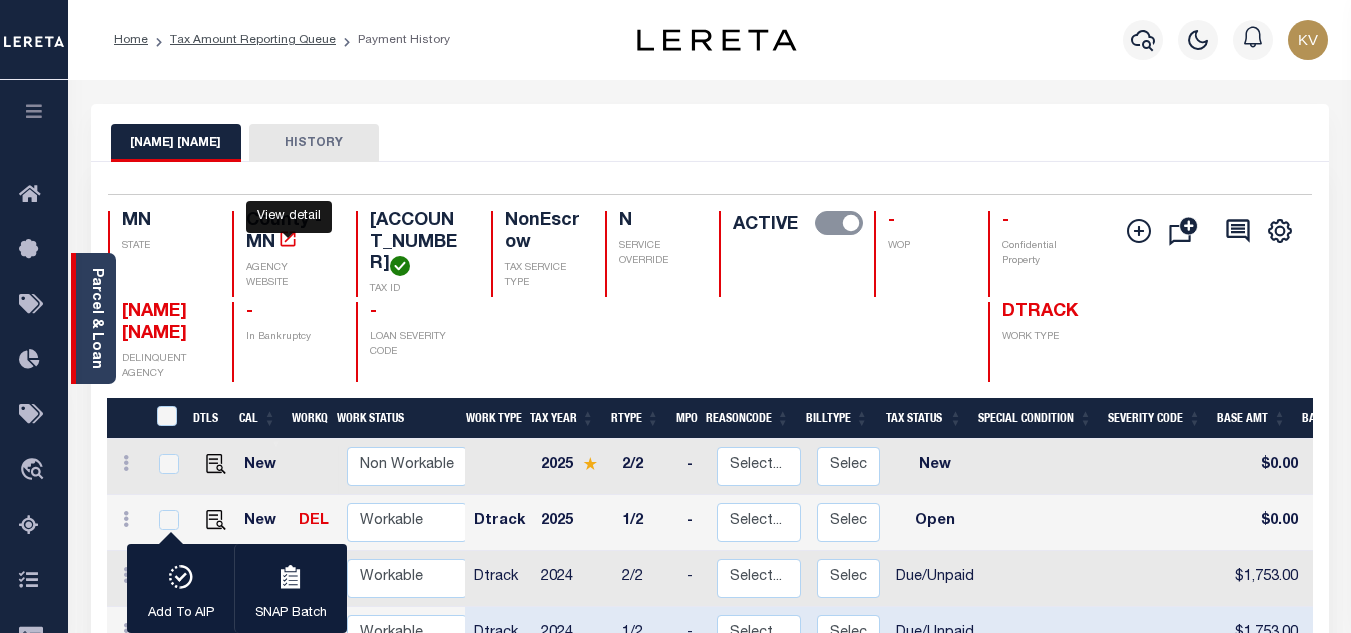 click on "Parcel & Loan" at bounding box center [96, 318] 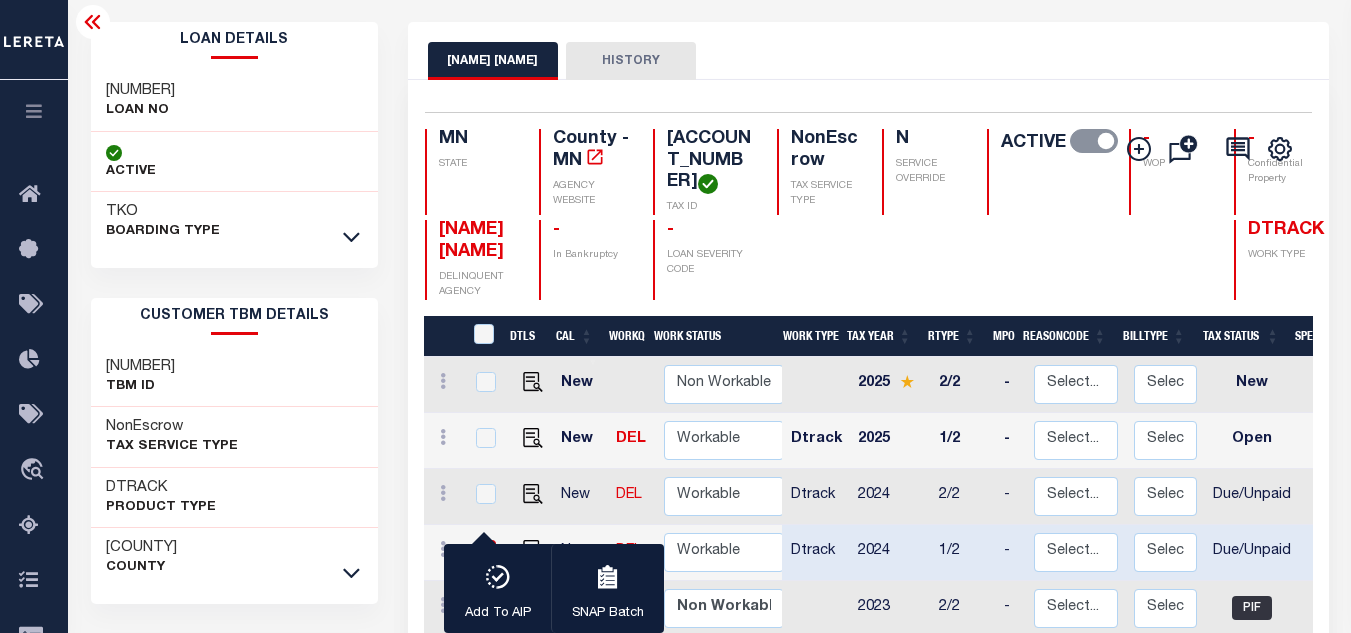 scroll, scrollTop: 0, scrollLeft: 0, axis: both 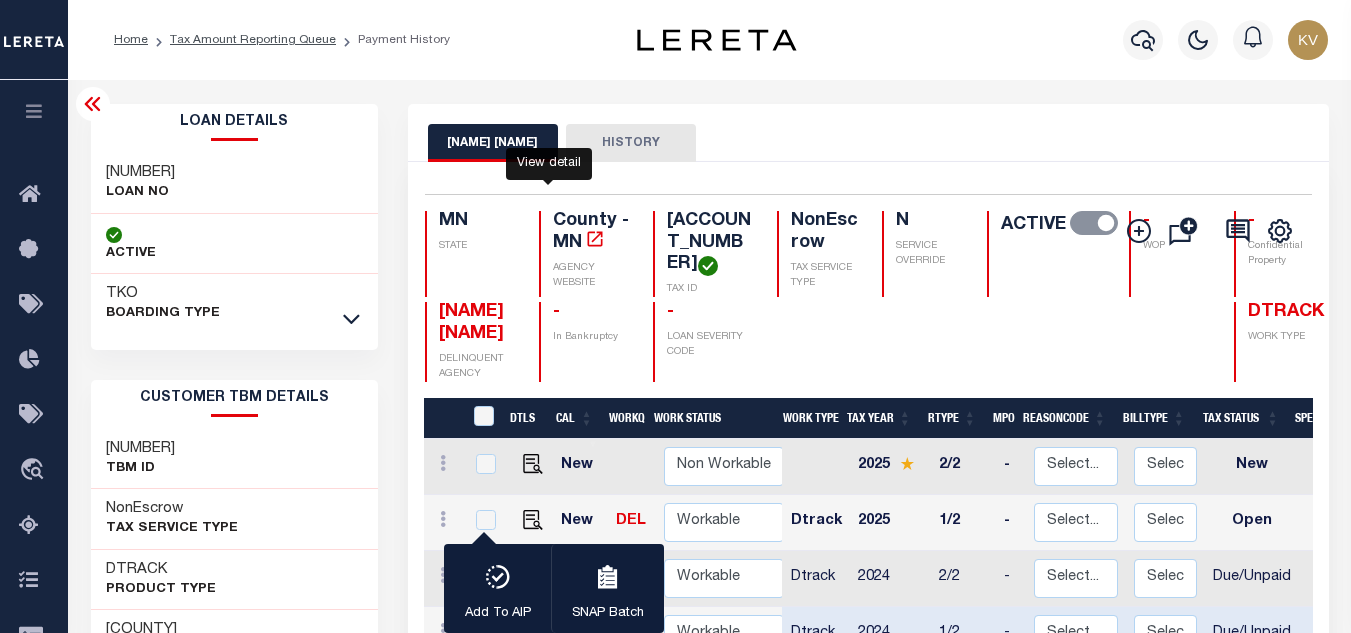 click at bounding box center (548, 261) 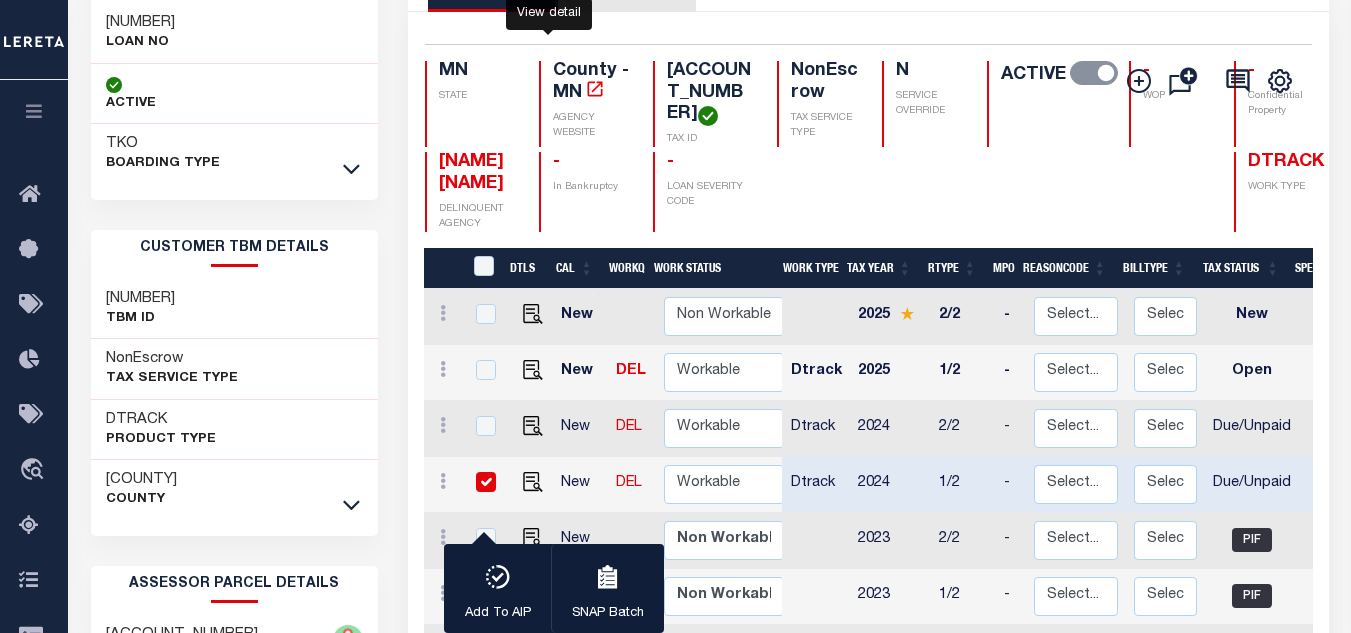 scroll, scrollTop: 200, scrollLeft: 0, axis: vertical 